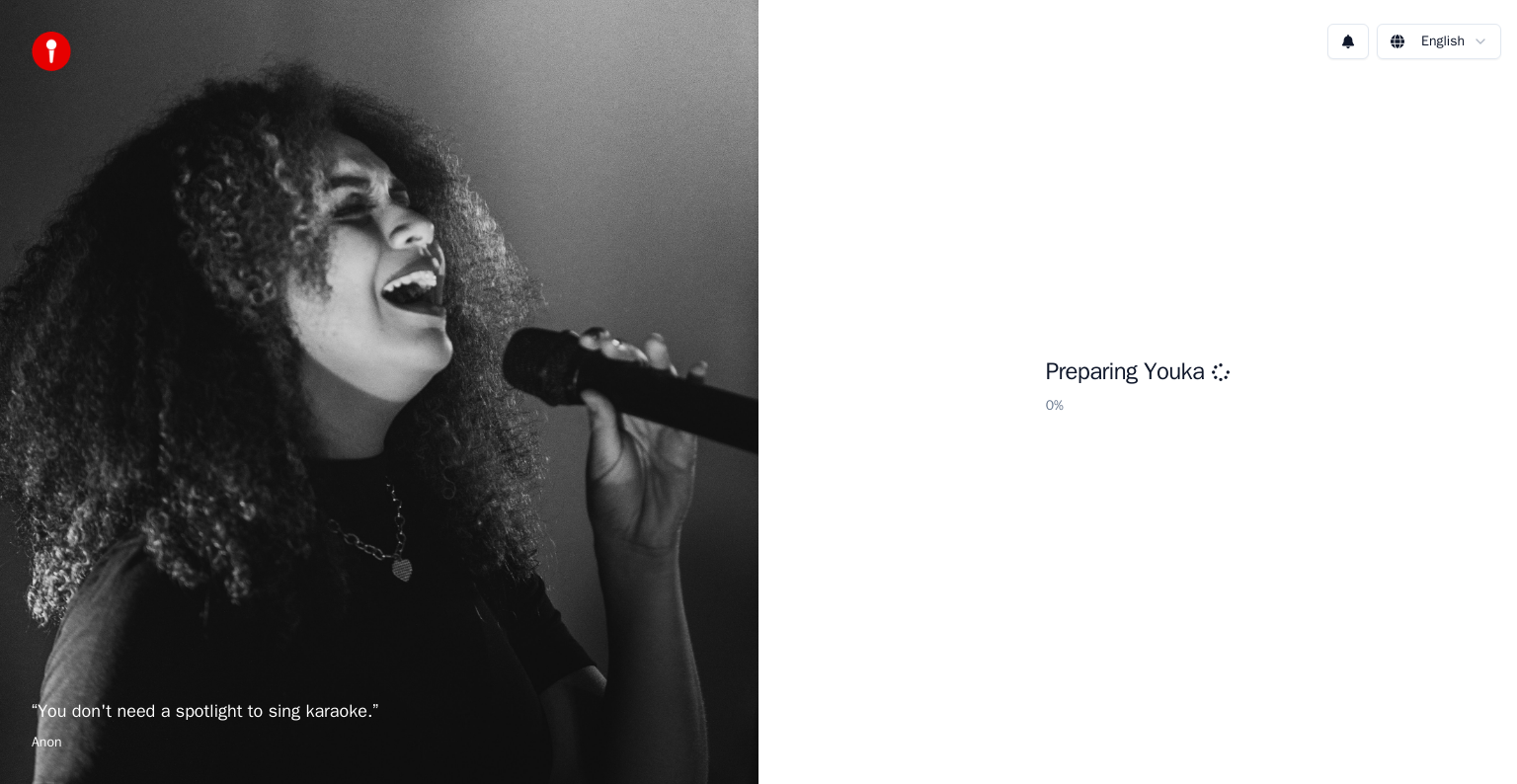 scroll, scrollTop: 0, scrollLeft: 0, axis: both 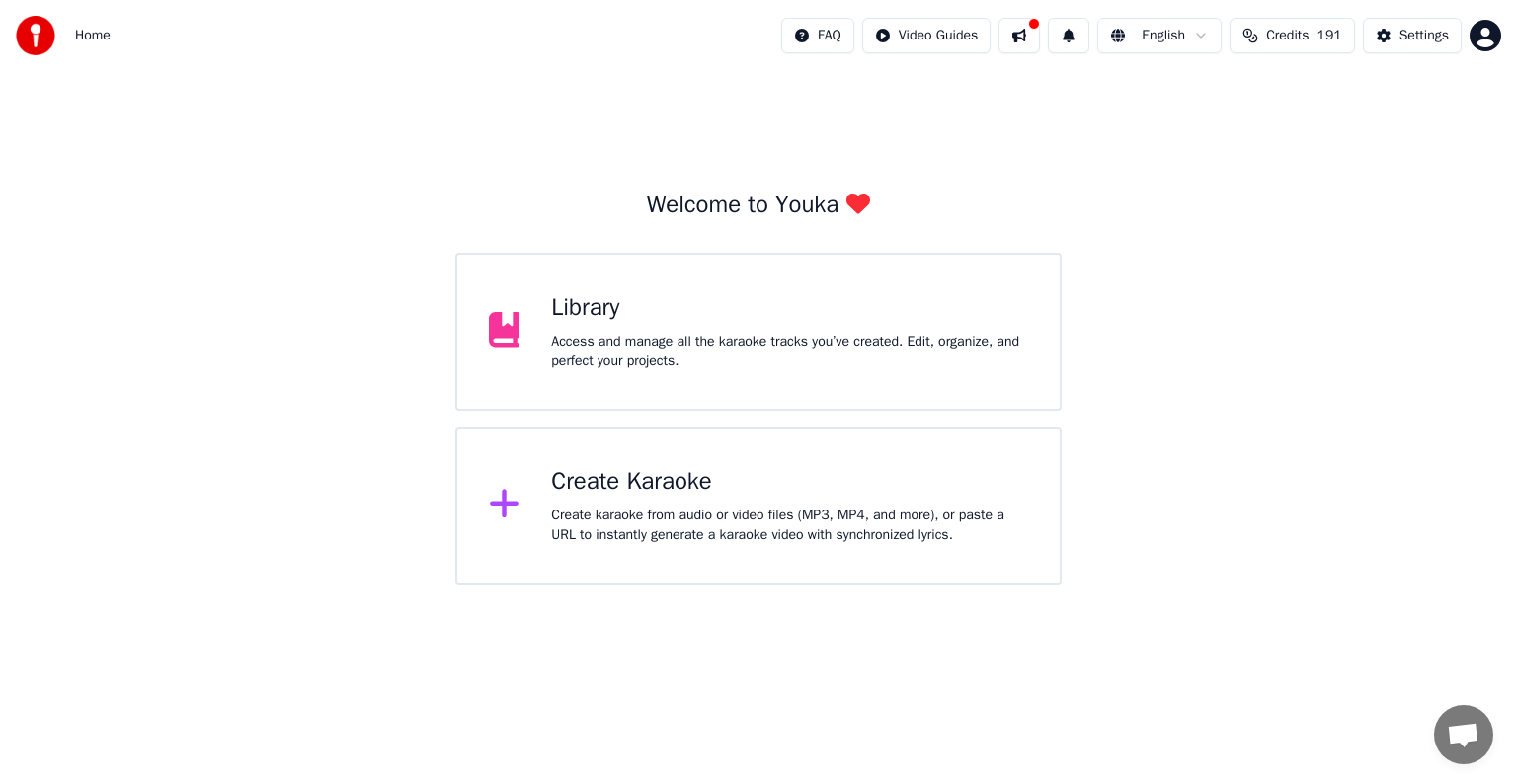 click on "Access and manage all the karaoke tracks you’ve created. Edit, organize, and perfect your projects." at bounding box center [789, 352] 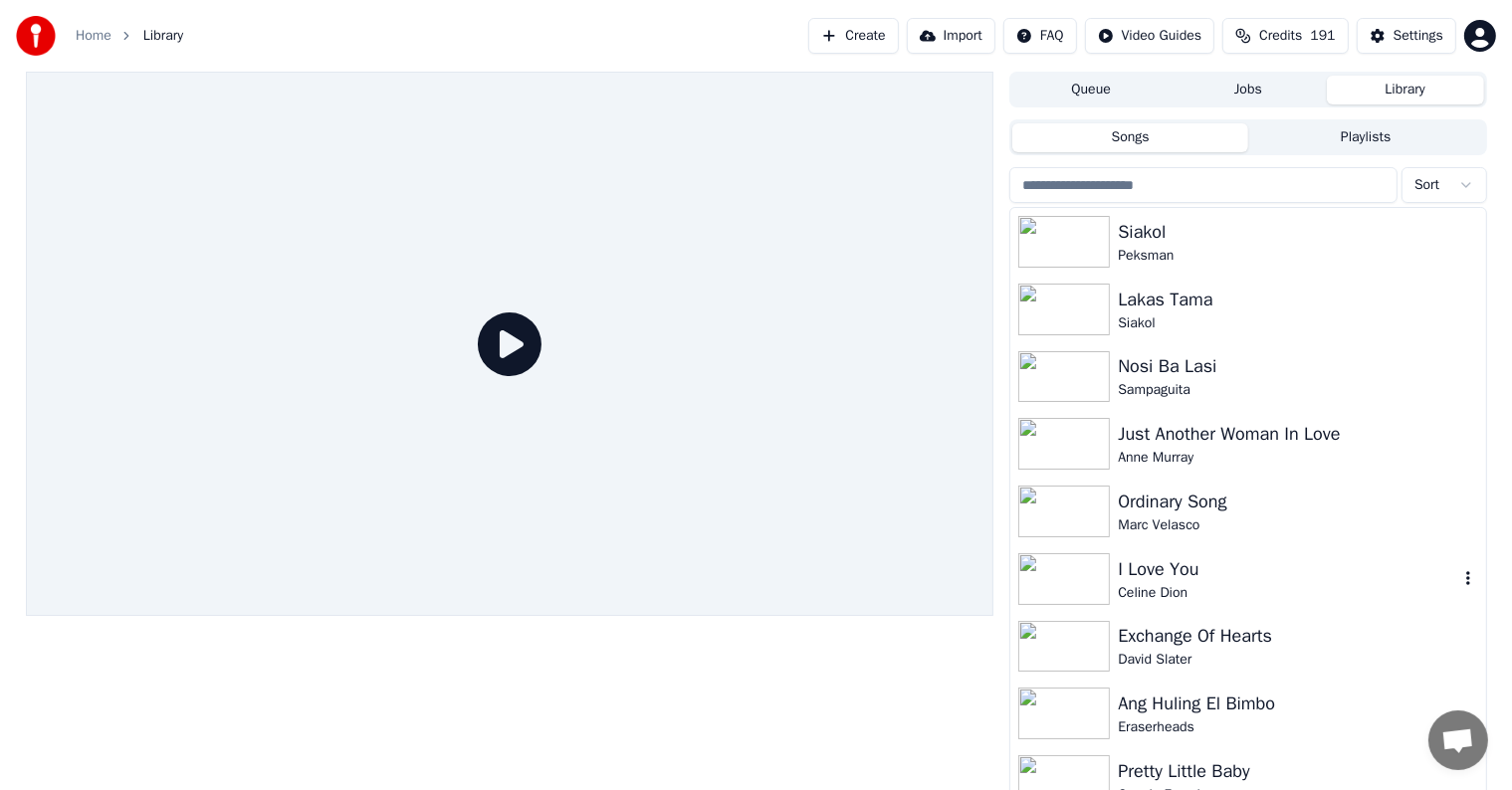 click on "I Love You" at bounding box center (1287, 569) 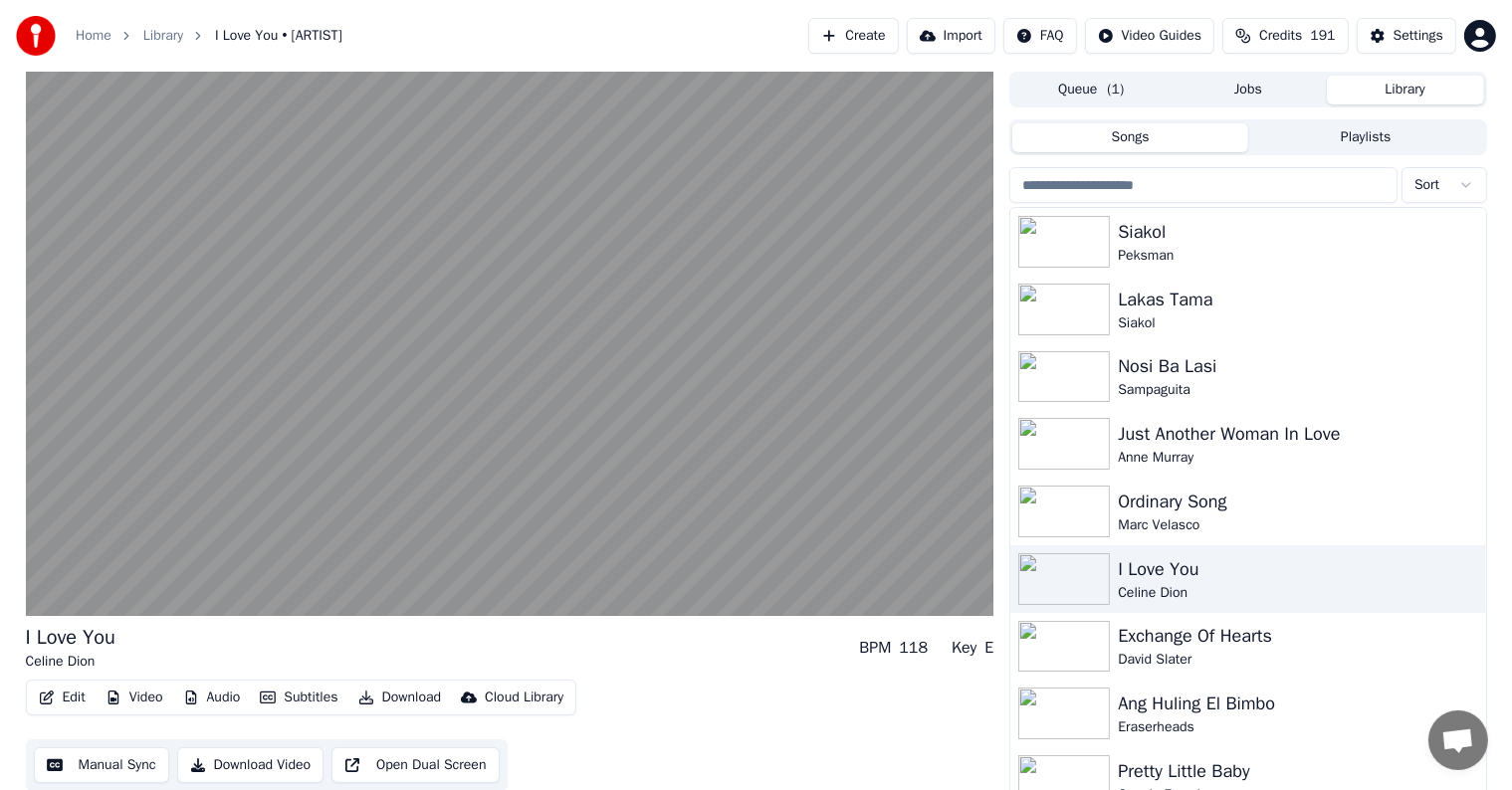 click on "Settings" at bounding box center (1418, 36) 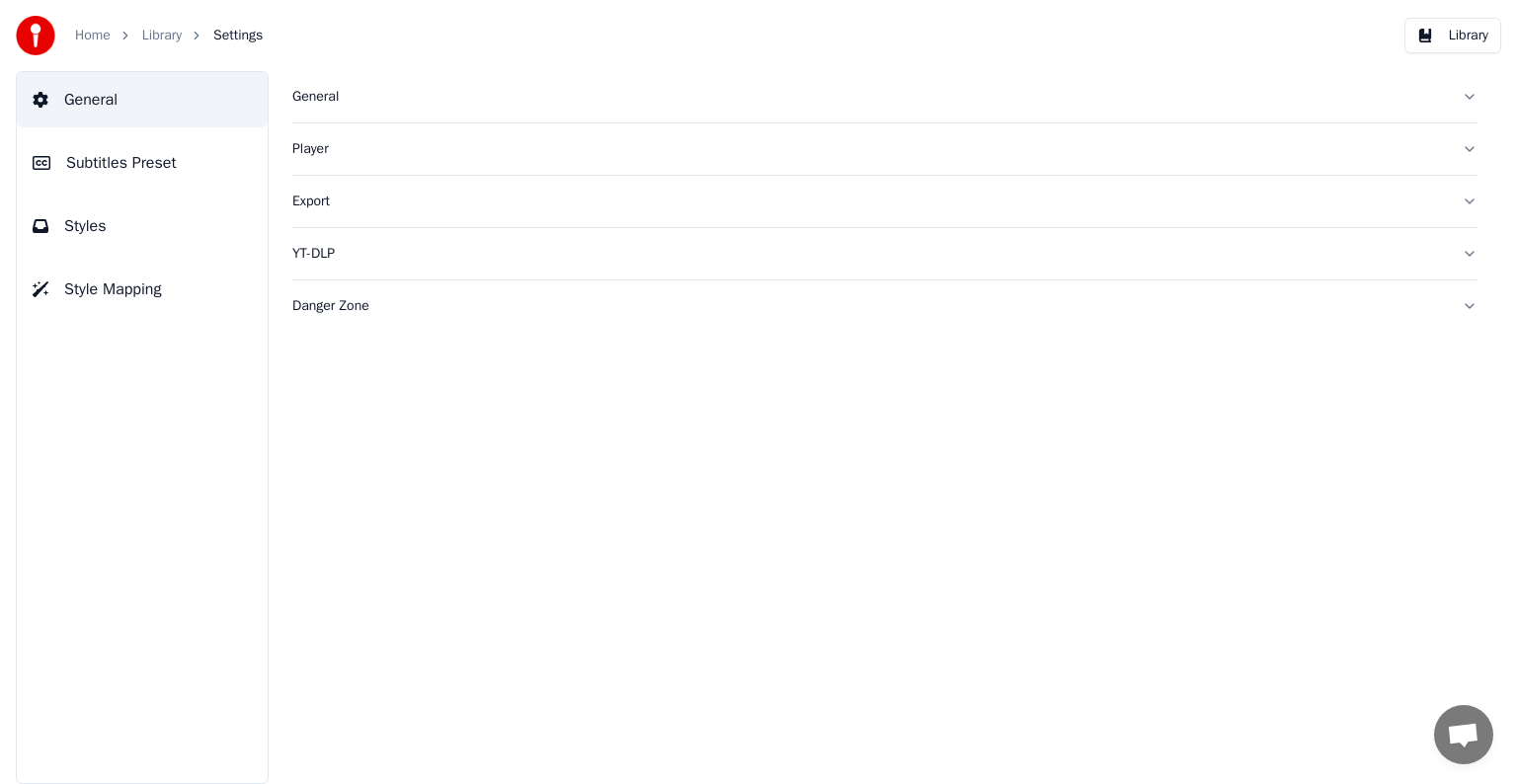 click on "Subtitles Preset" at bounding box center [121, 163] 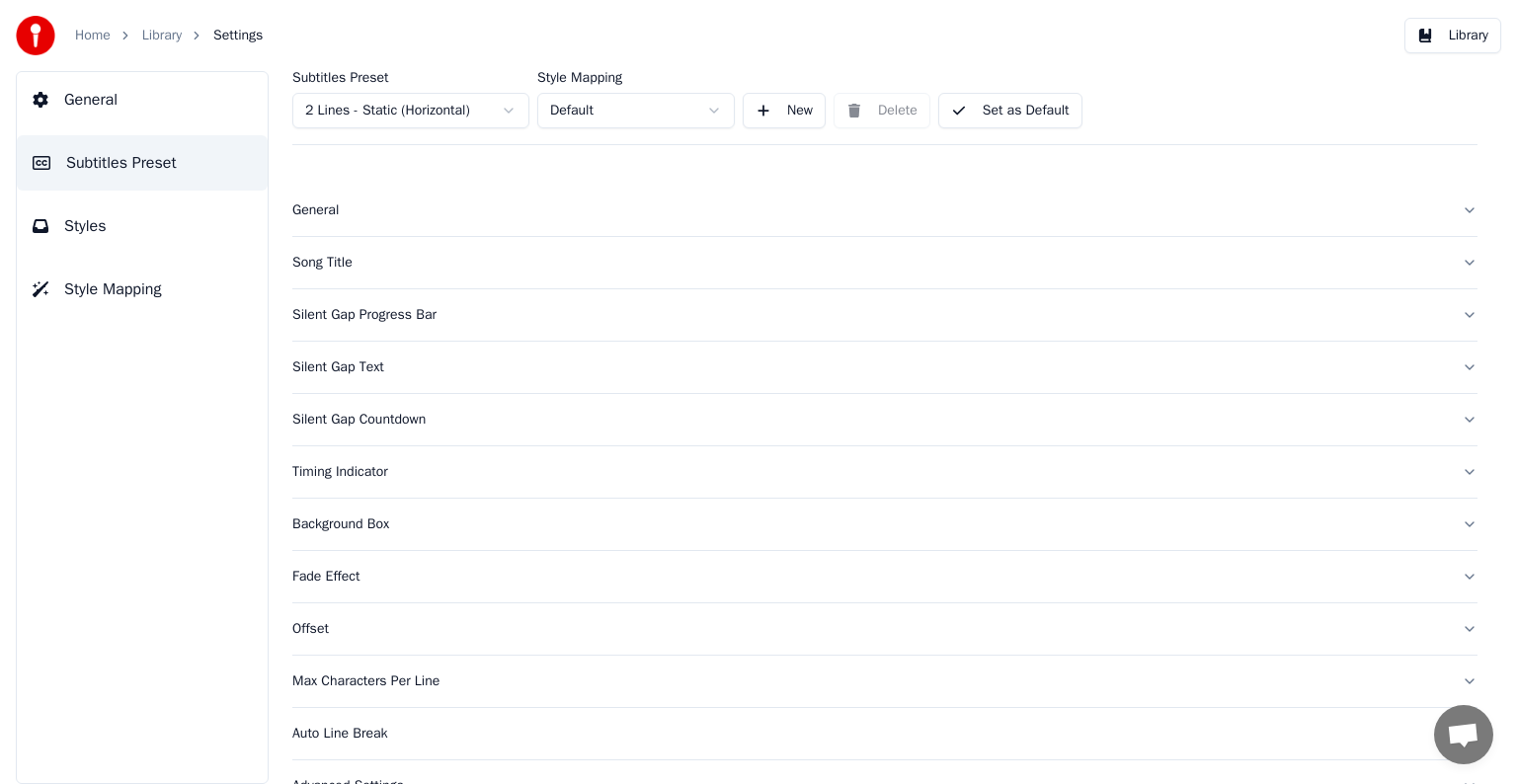 click on "Home Library Settings Library General Subtitles Preset Styles Style Mapping Subtitles Preset 2 Lines - Static (Horizontal) Style Mapping Default New Delete Set as Default General Song Title Silent Gap Progress Bar Silent Gap Text Silent Gap Countdown Timing Indicator Background Box Fade Effect Offset Max Characters Per Line Auto Line Break Advanced Settings" at bounding box center [758, 392] 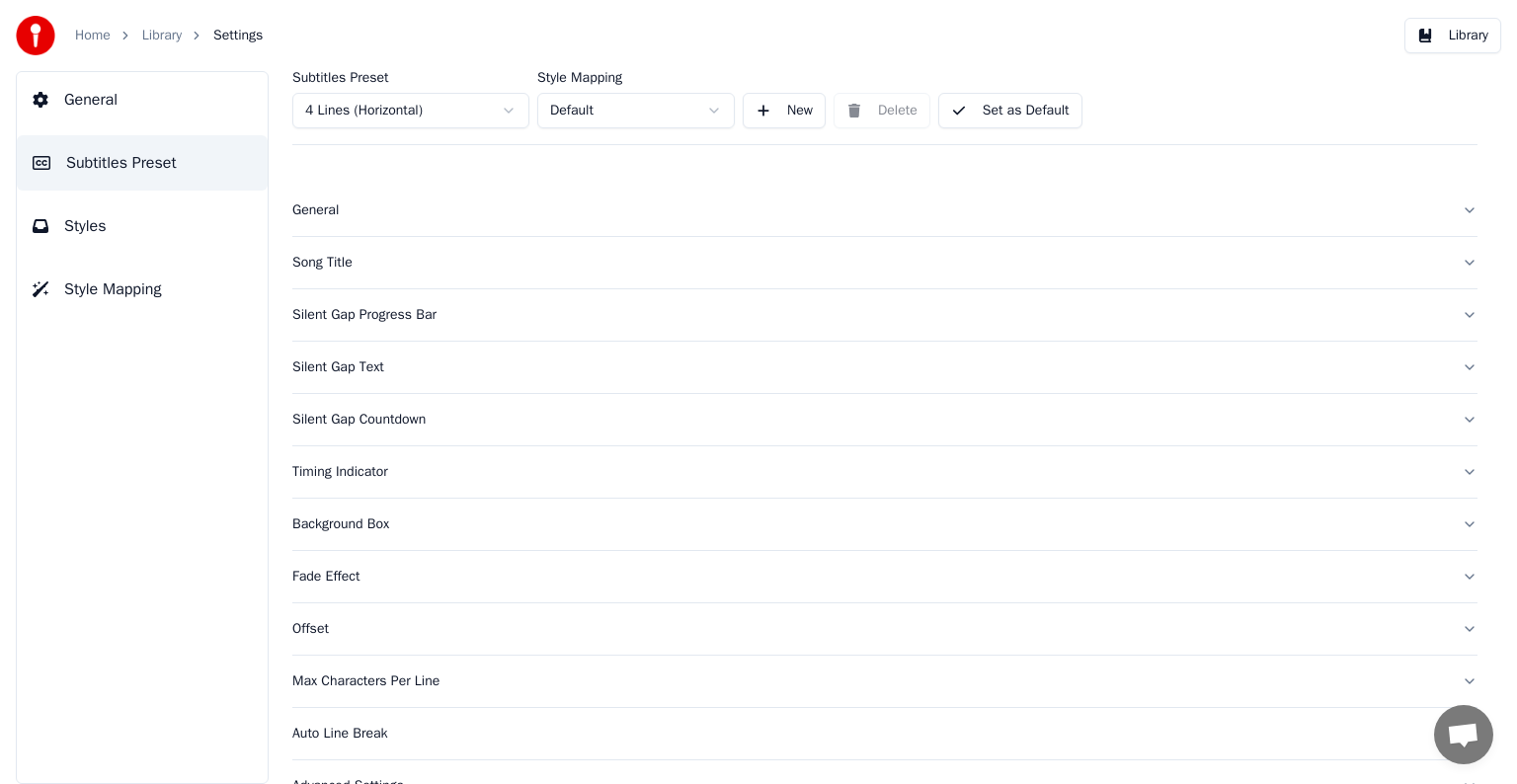 click on "Song Title" at bounding box center (885, 263) 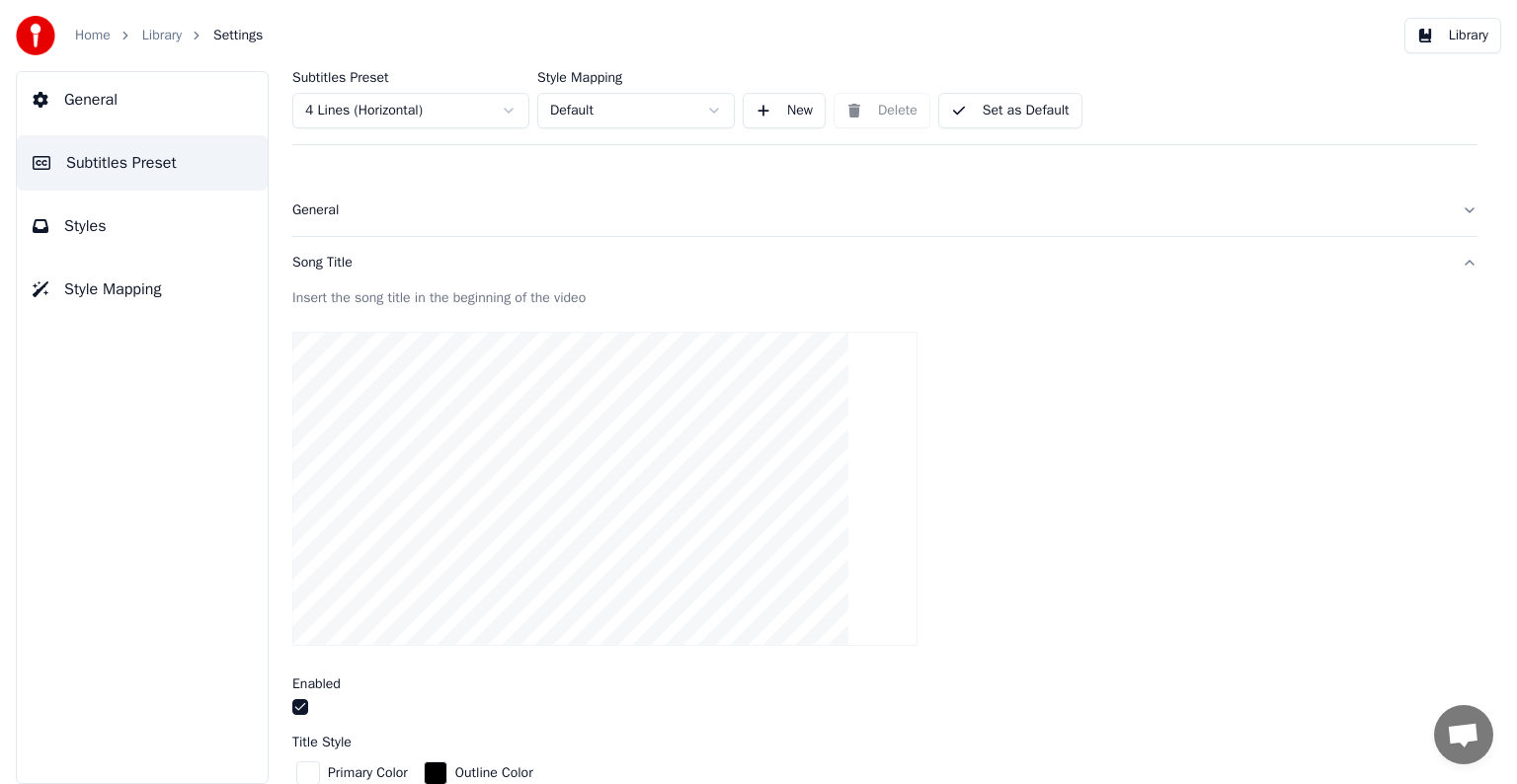 click on "Song Title" at bounding box center [869, 263] 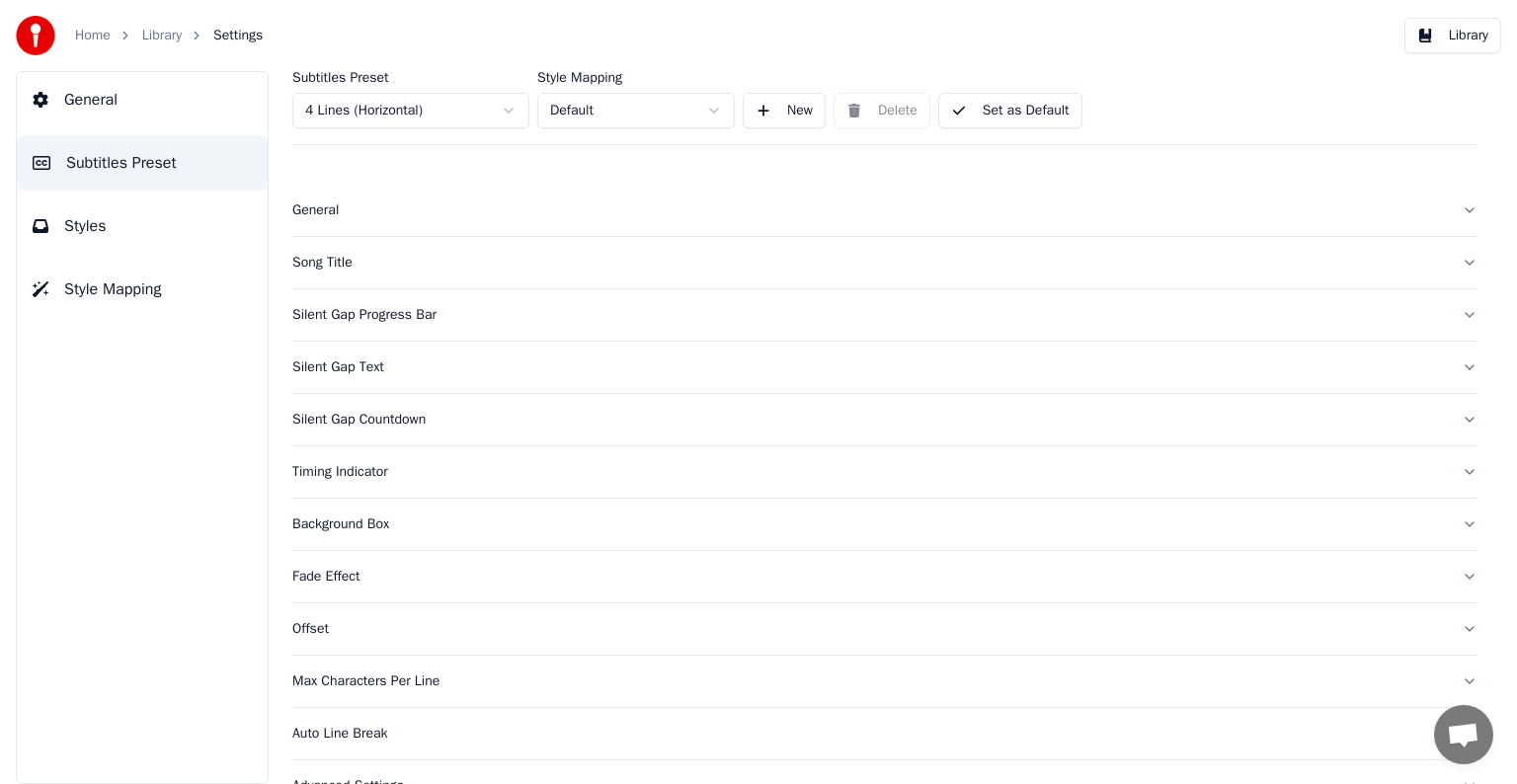 click on "Song Title" at bounding box center (869, 263) 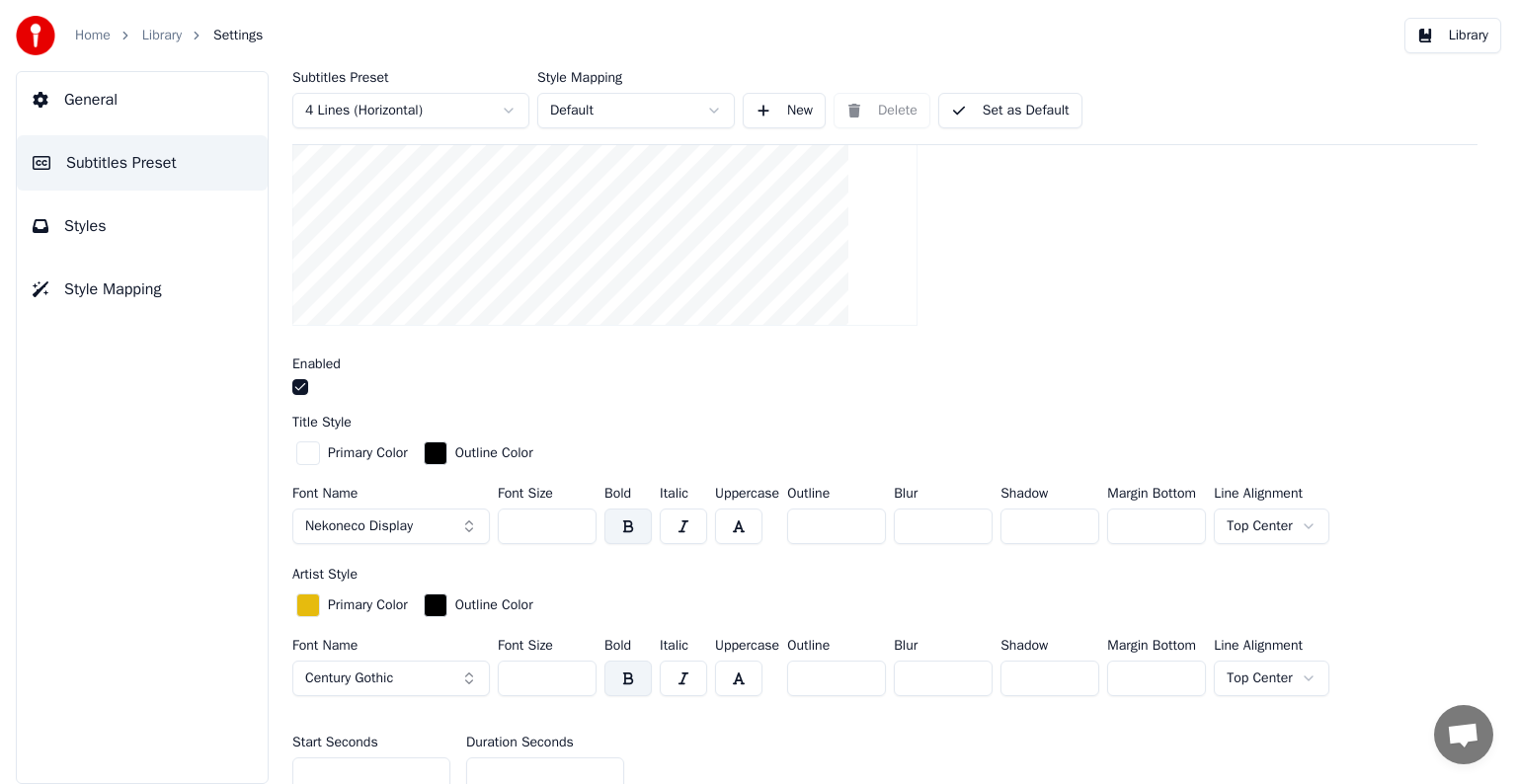 scroll, scrollTop: 395, scrollLeft: 0, axis: vertical 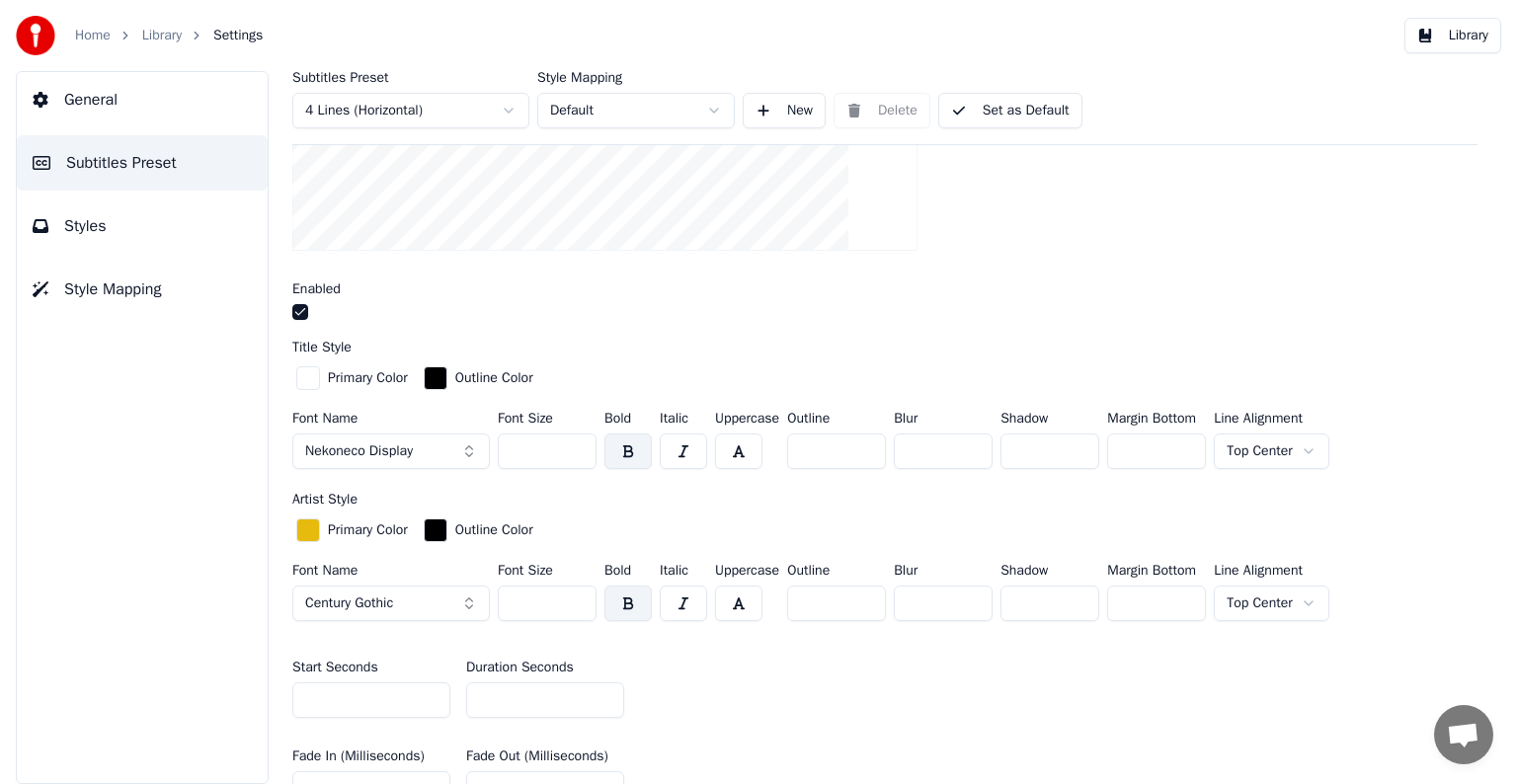 drag, startPoint x: 535, startPoint y: 446, endPoint x: 376, endPoint y: 431, distance: 159.70598 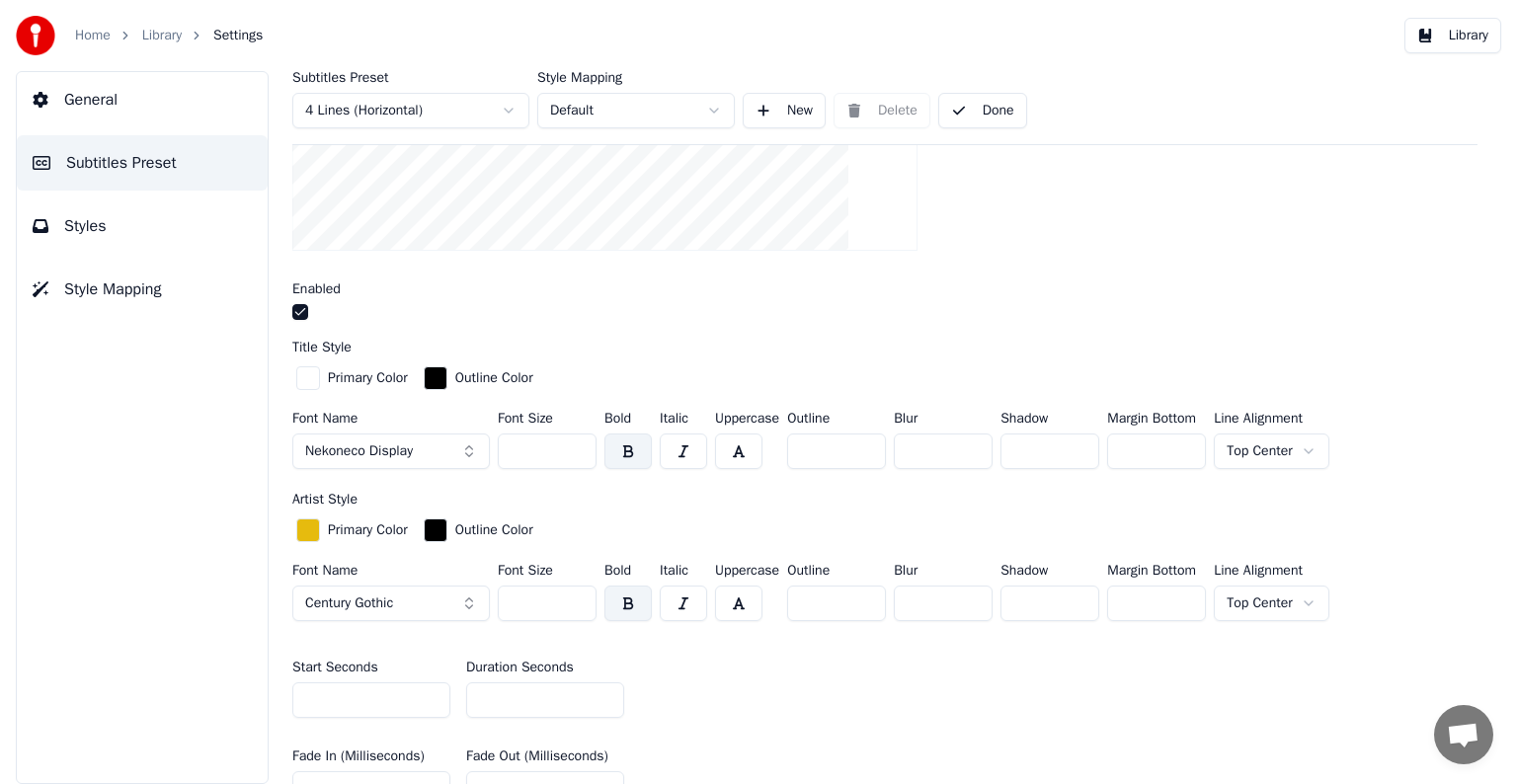 click on "Library" at bounding box center [162, 36] 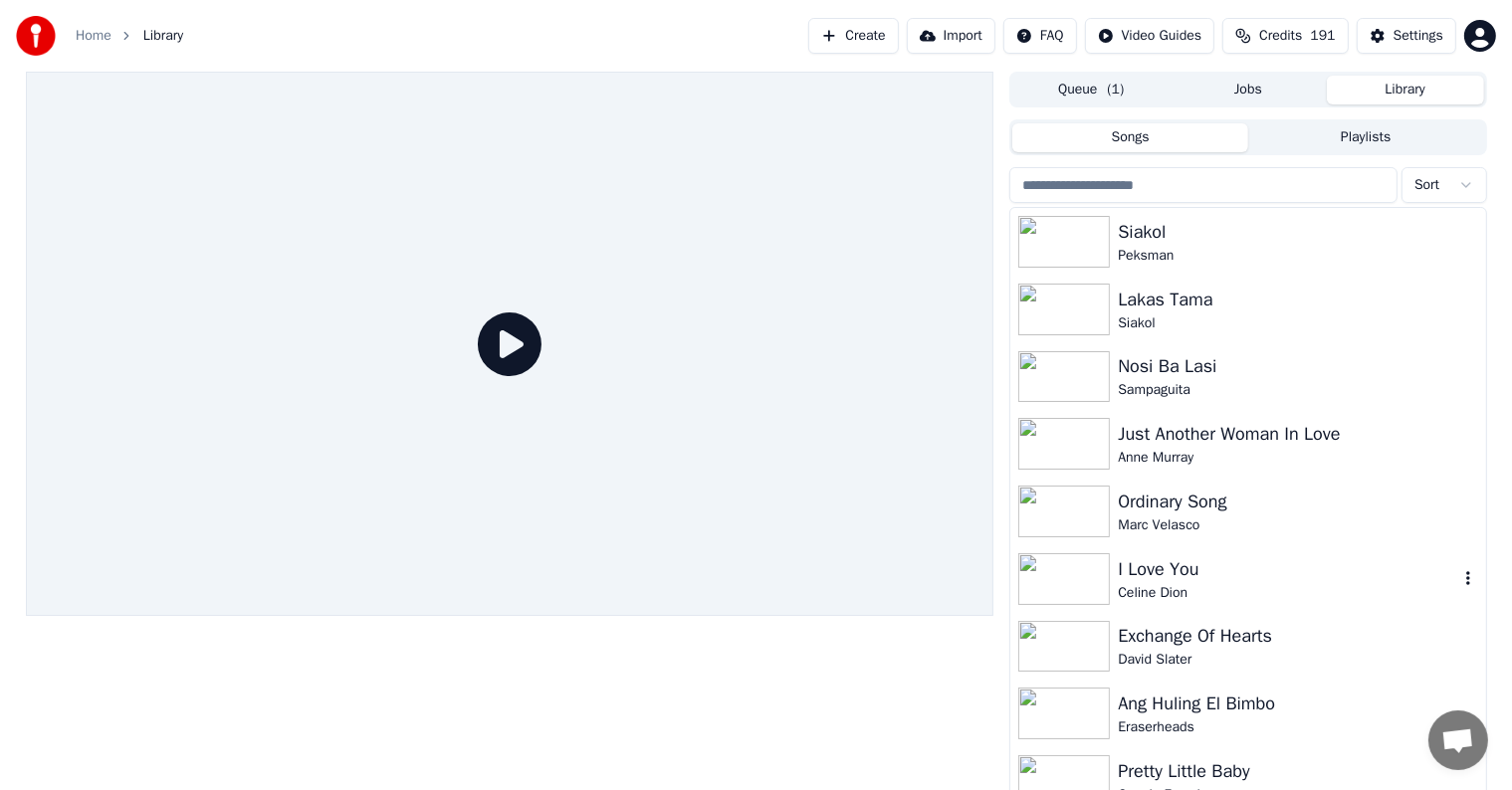 click on "I Love You" at bounding box center [1287, 569] 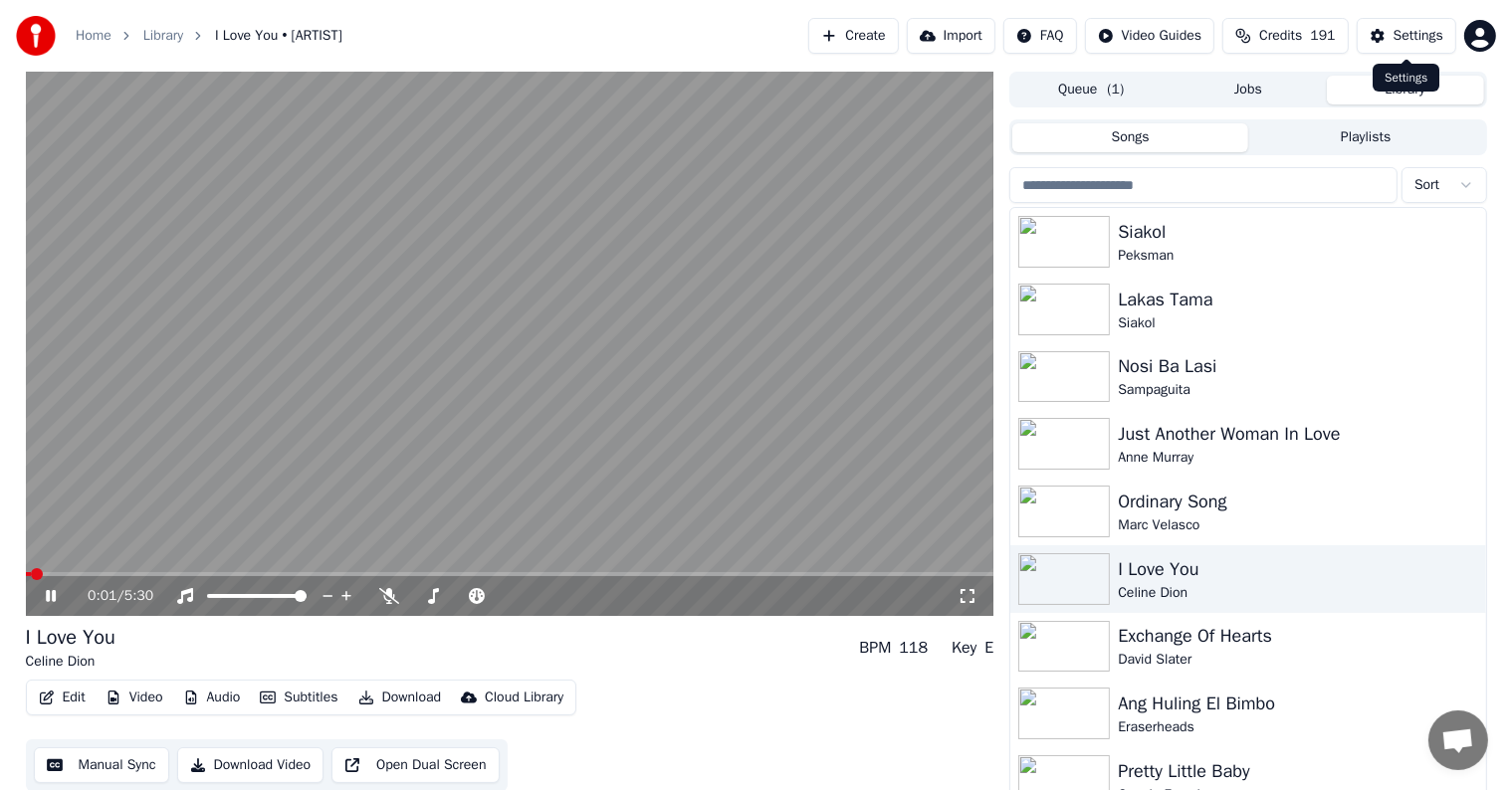 click on "Settings" at bounding box center (1418, 36) 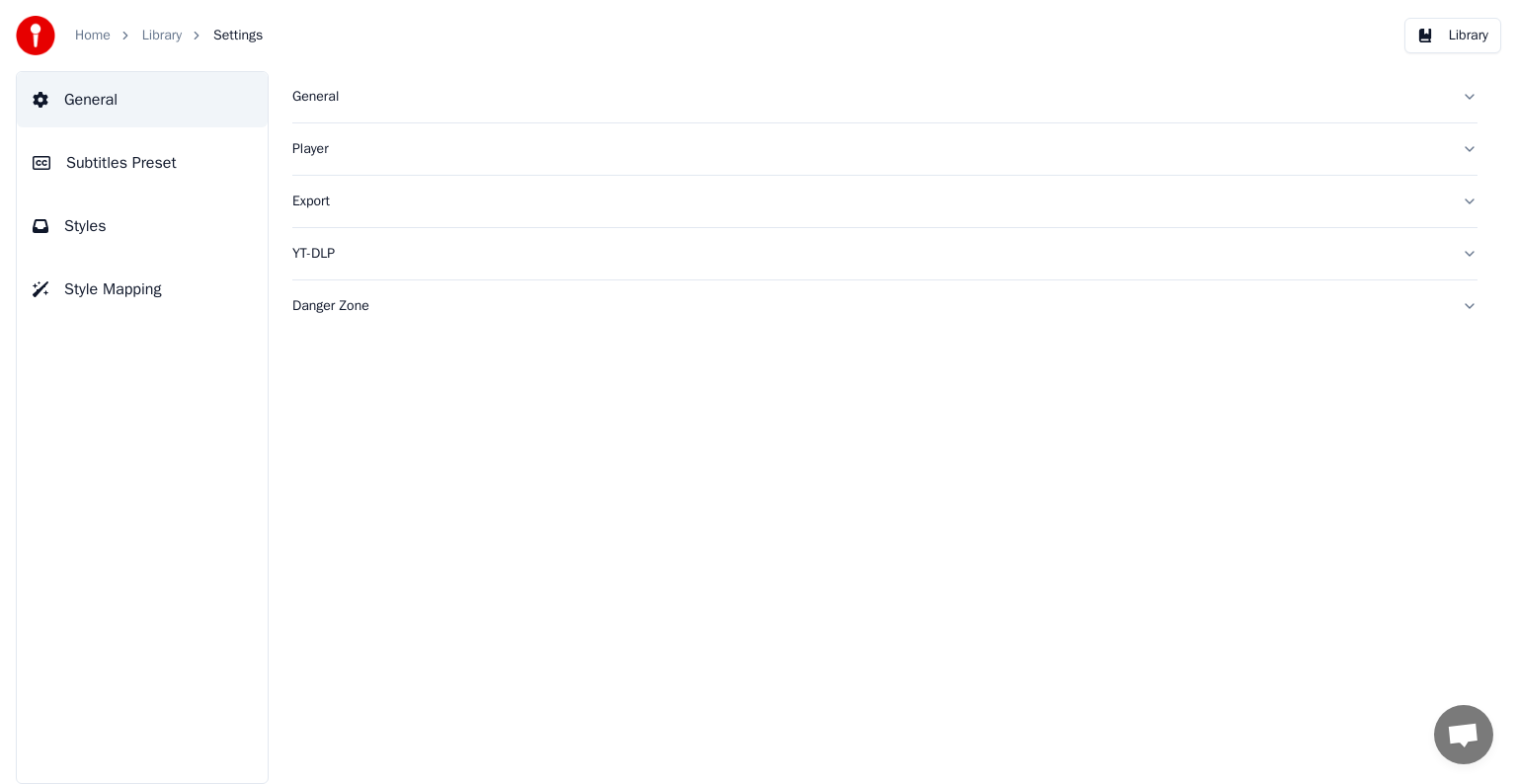 click on "Subtitles Preset" at bounding box center (121, 163) 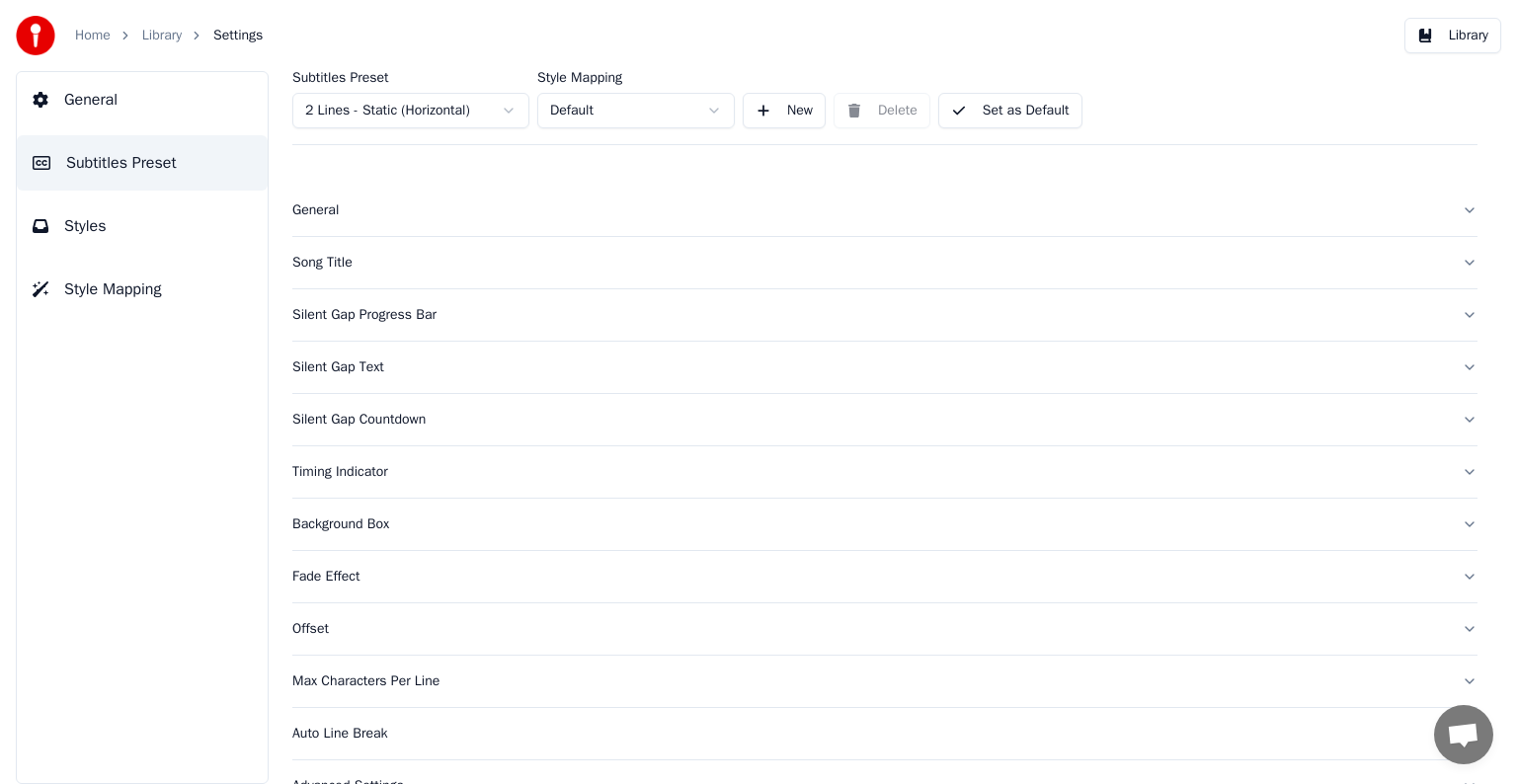 click on "Song Title" at bounding box center [869, 263] 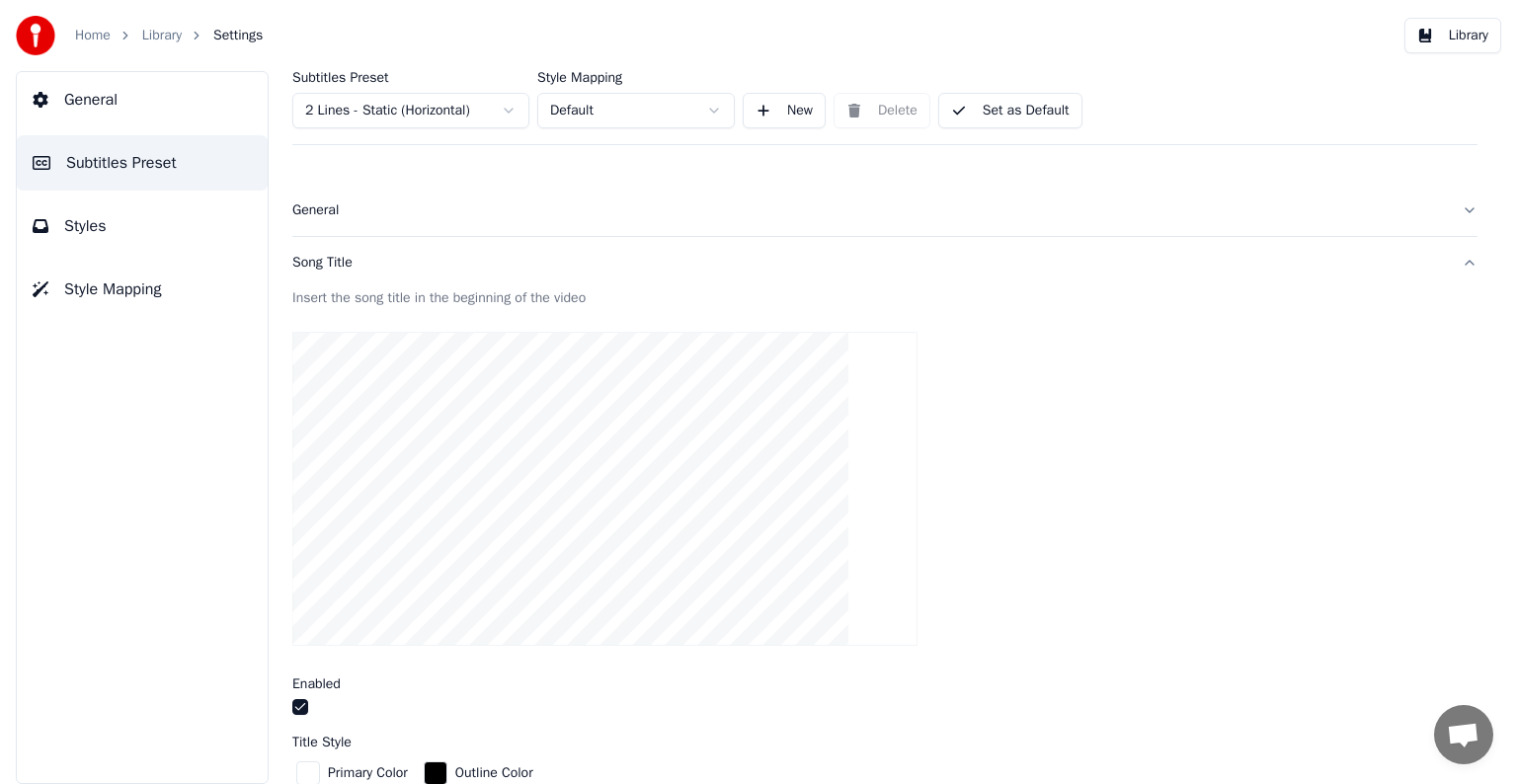 click on "Home Library Settings Library General Subtitles Preset Styles Style Mapping Subtitles Preset 2 Lines - Static (Horizontal) Style Mapping Default New Delete Set as Default General Song Title Insert the song title in the beginning of the video Enabled Title Style Primary Color Outline Color Font Name Nekoneco Display Font Size *** Bold Italic Uppercase Outline * Blur * Shadow * Margin Bottom *** Line Alignment Top Center Artist Style Primary Color Outline Color Font Name Nekoneco Display Font Size *** Bold Italic Uppercase Outline * Blur * Shadow * Margin Bottom *** Line Alignment Top Center Start Seconds * Duration Seconds ** Fade In (Milliseconds) *** Fade Out (Milliseconds) **** Reset Silent Gap Progress Bar Silent Gap Text Silent Gap Countdown Timing Indicator Background Box Fade Effect Offset Max Characters Per Line Auto Line Break Advanced Settings" at bounding box center [758, 392] 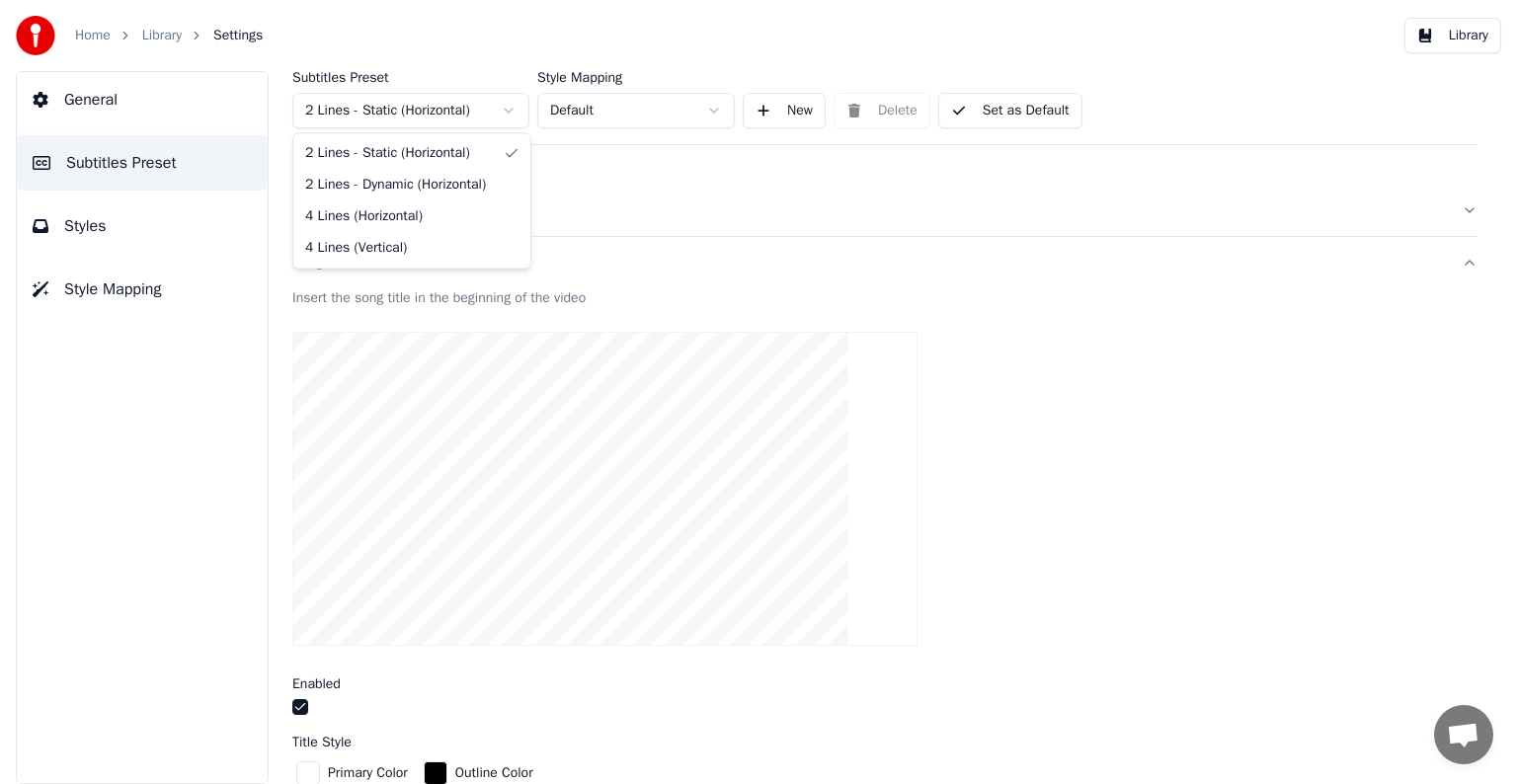 type on "***" 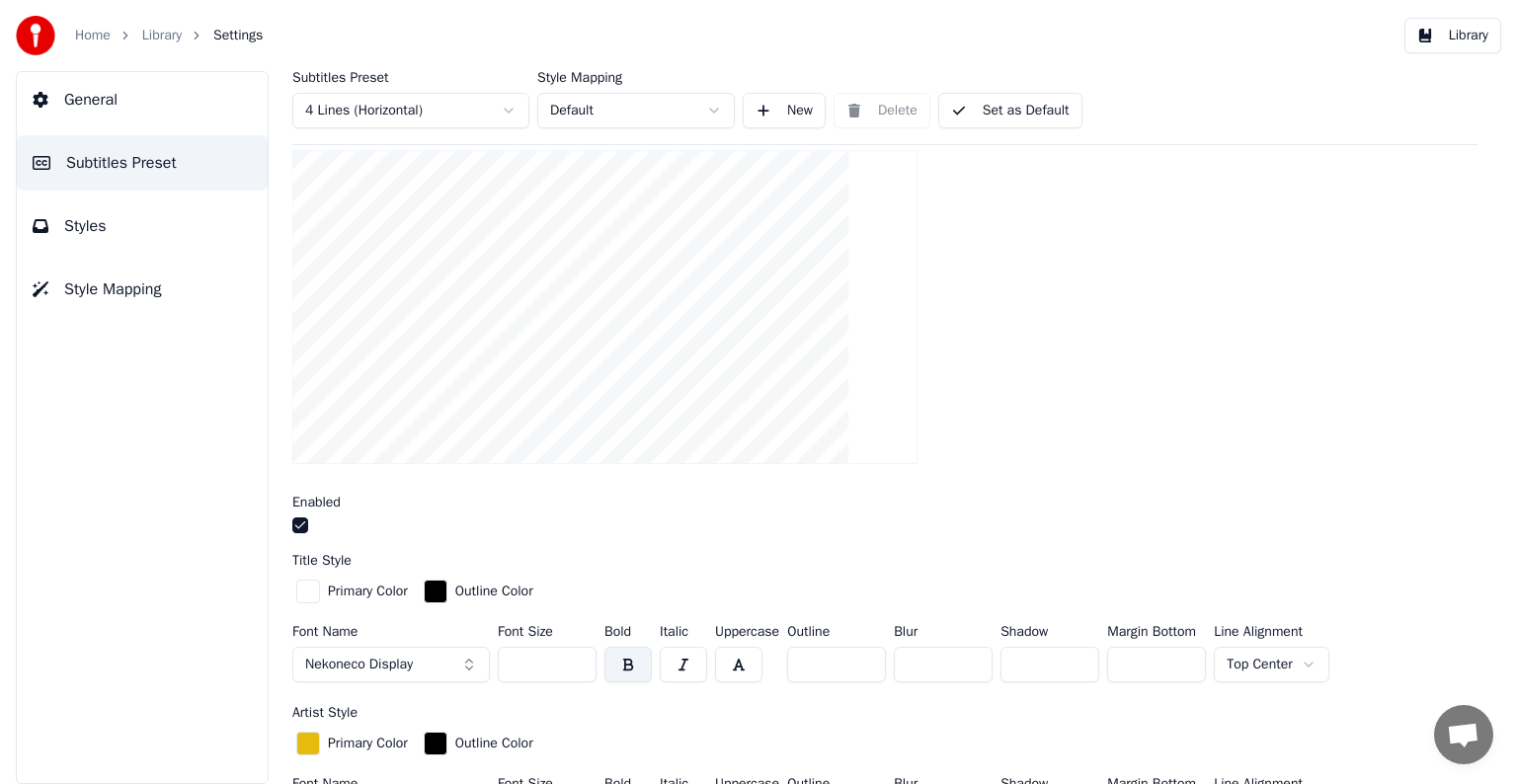 scroll, scrollTop: 296, scrollLeft: 0, axis: vertical 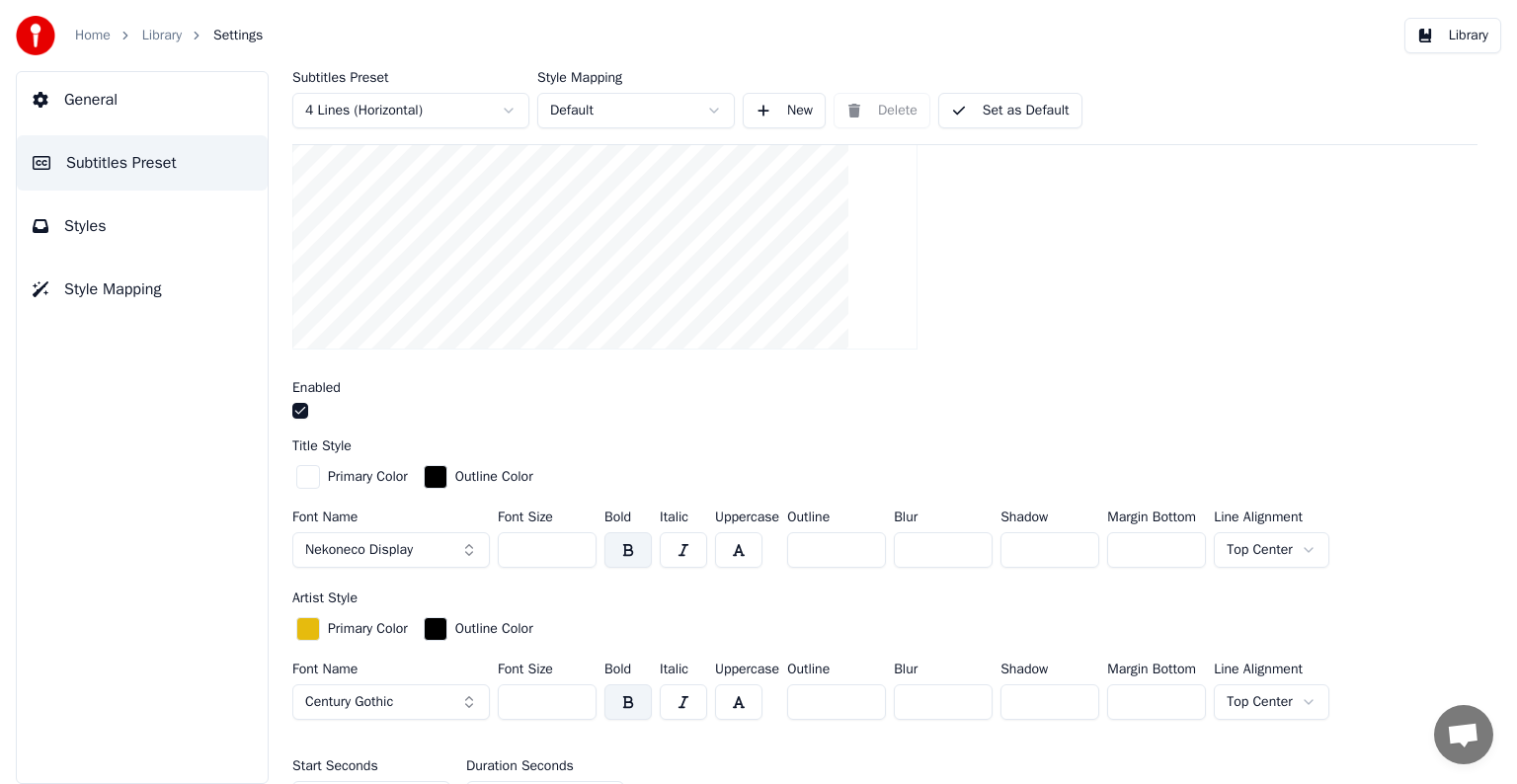 click on "***" at bounding box center (547, 550) 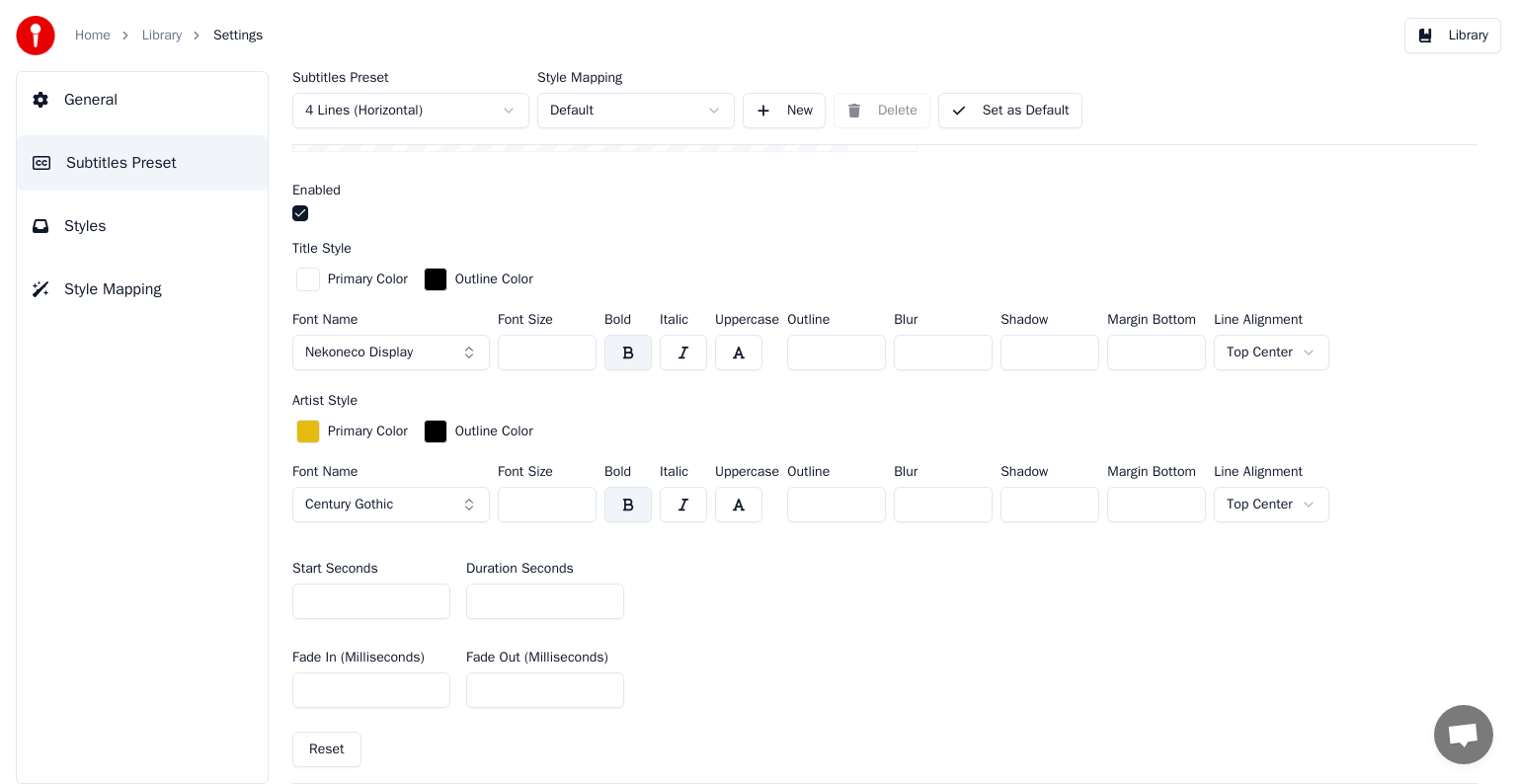 scroll, scrollTop: 592, scrollLeft: 0, axis: vertical 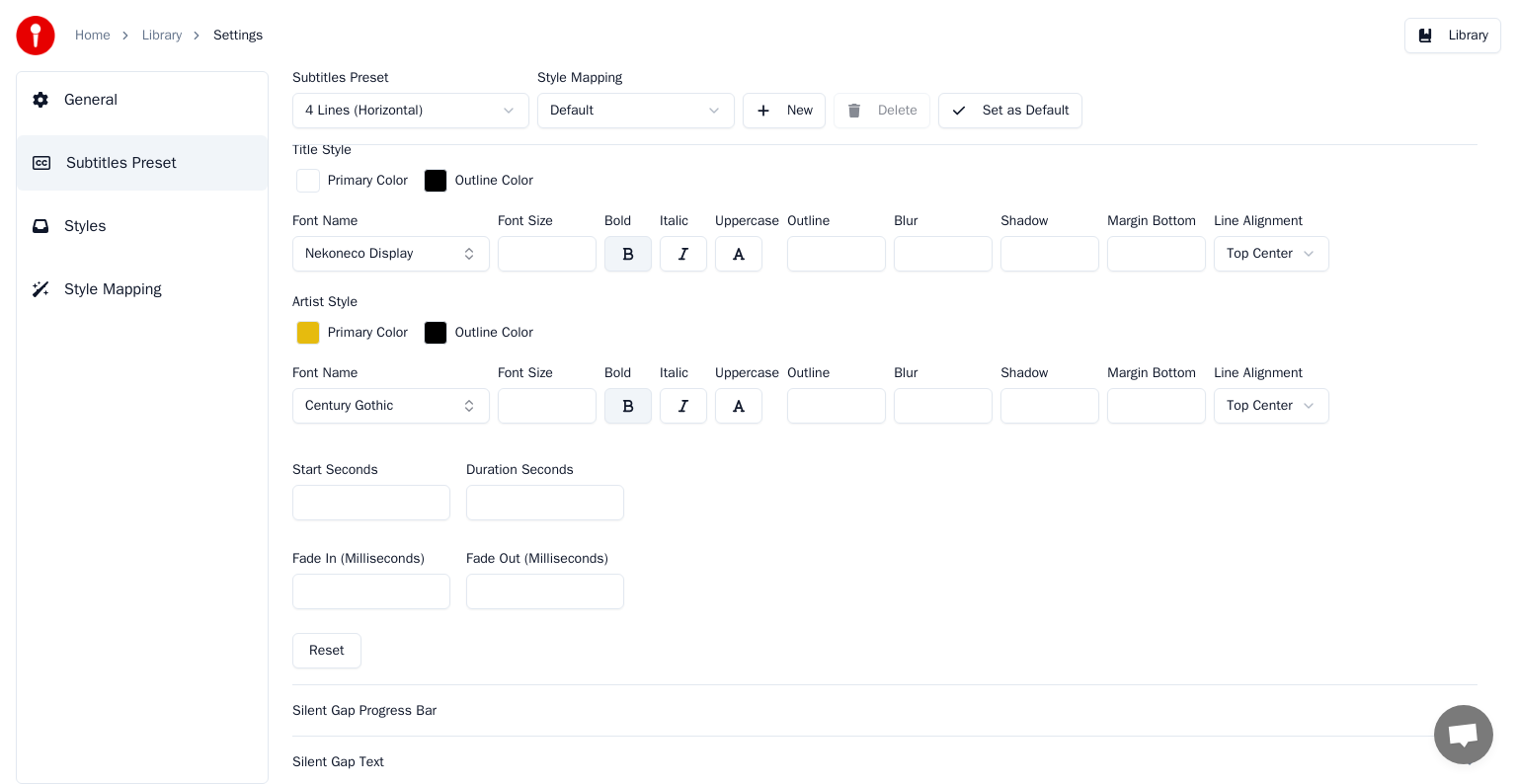 type on "***" 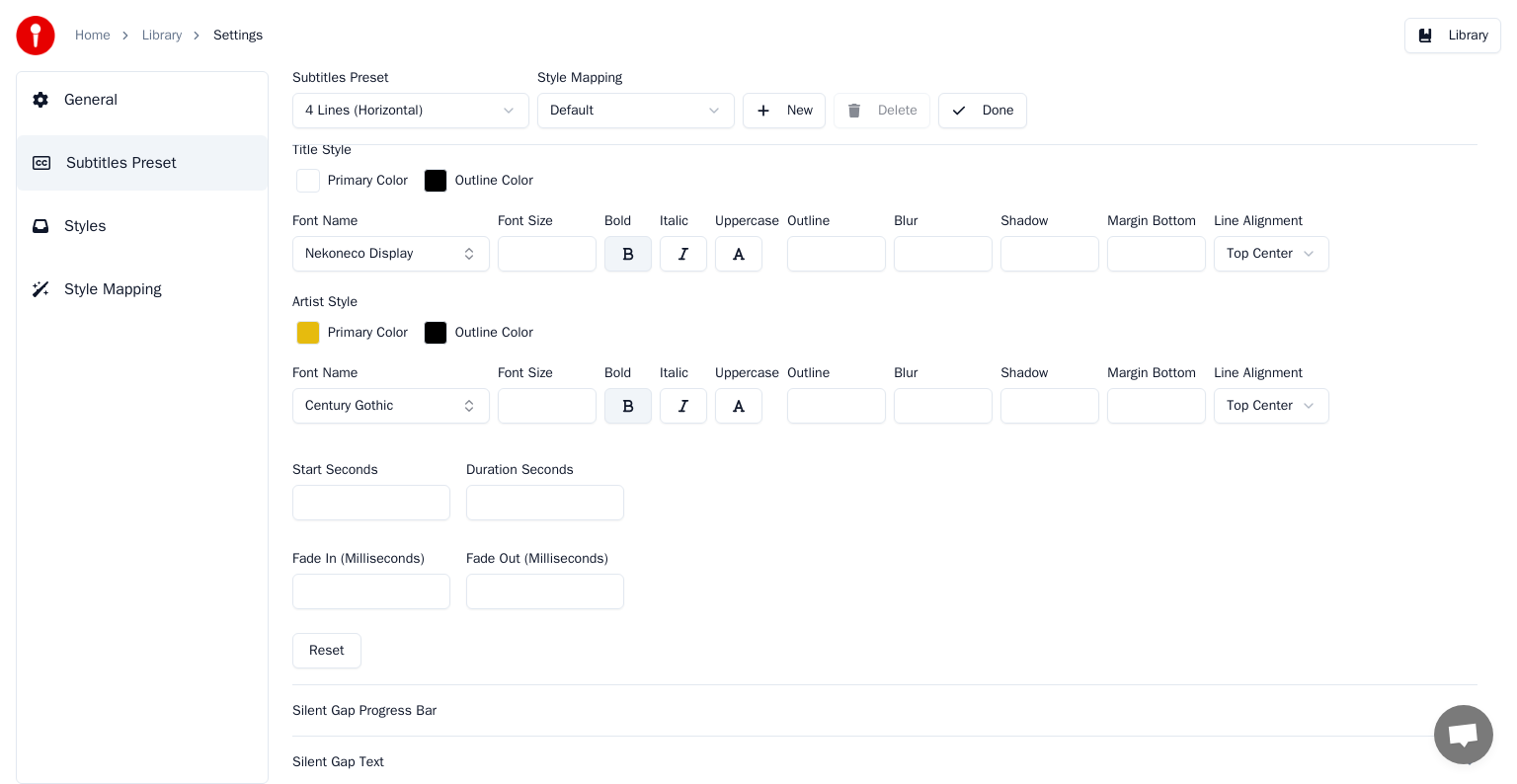 click on "Styles" at bounding box center (85, 226) 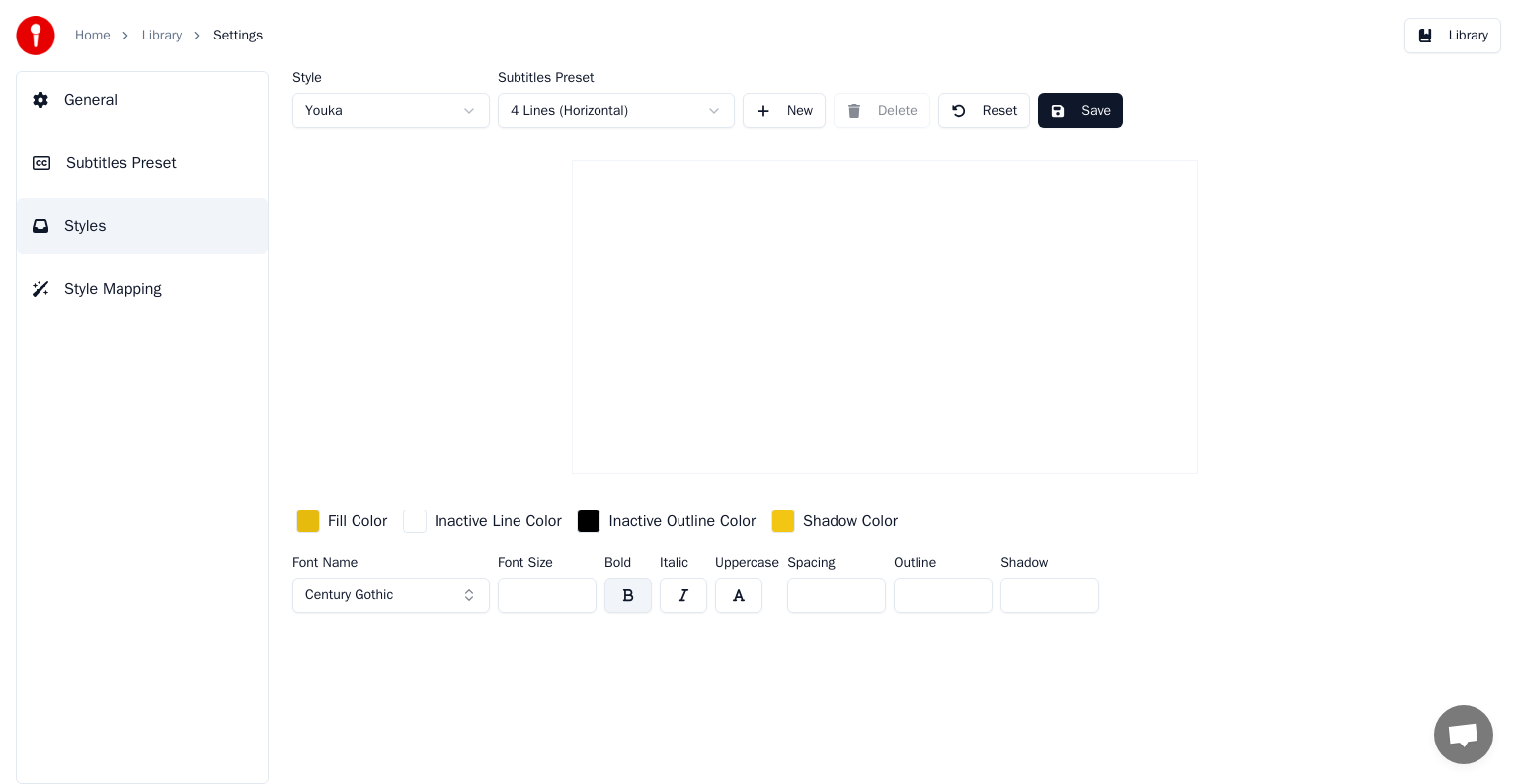 scroll, scrollTop: 0, scrollLeft: 0, axis: both 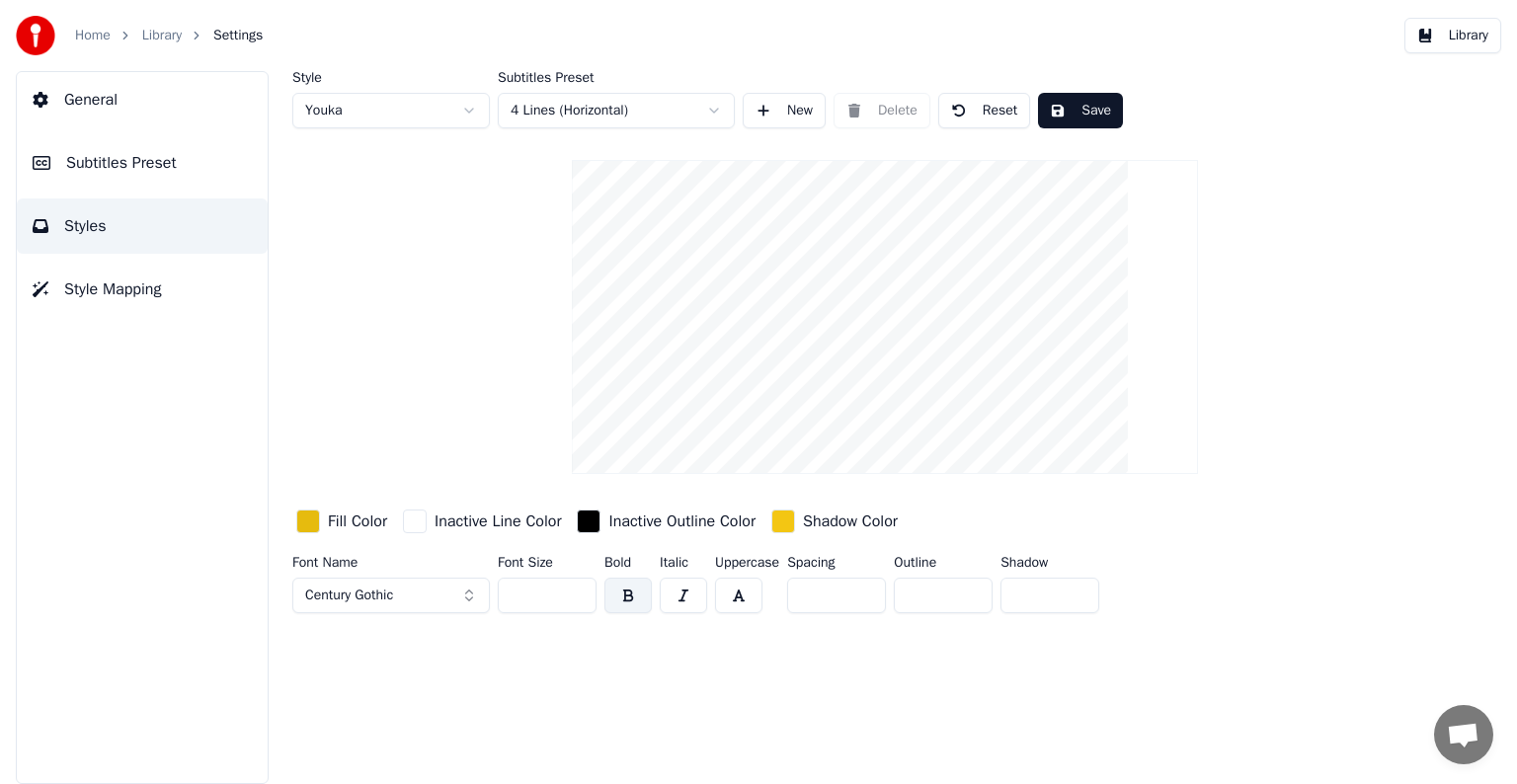 click at bounding box center [415, 521] 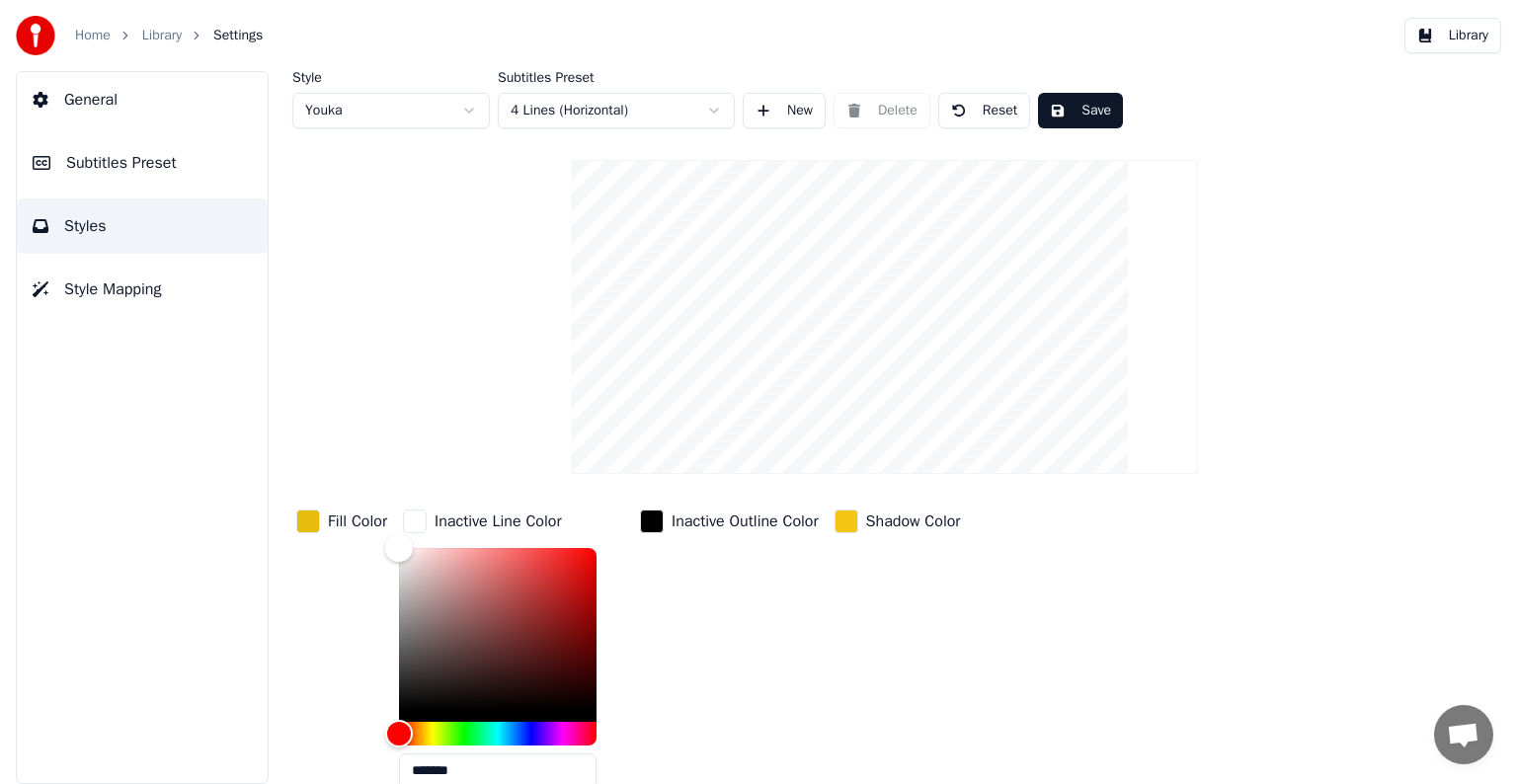drag, startPoint x: 588, startPoint y: 710, endPoint x: 604, endPoint y: 723, distance: 20.615528 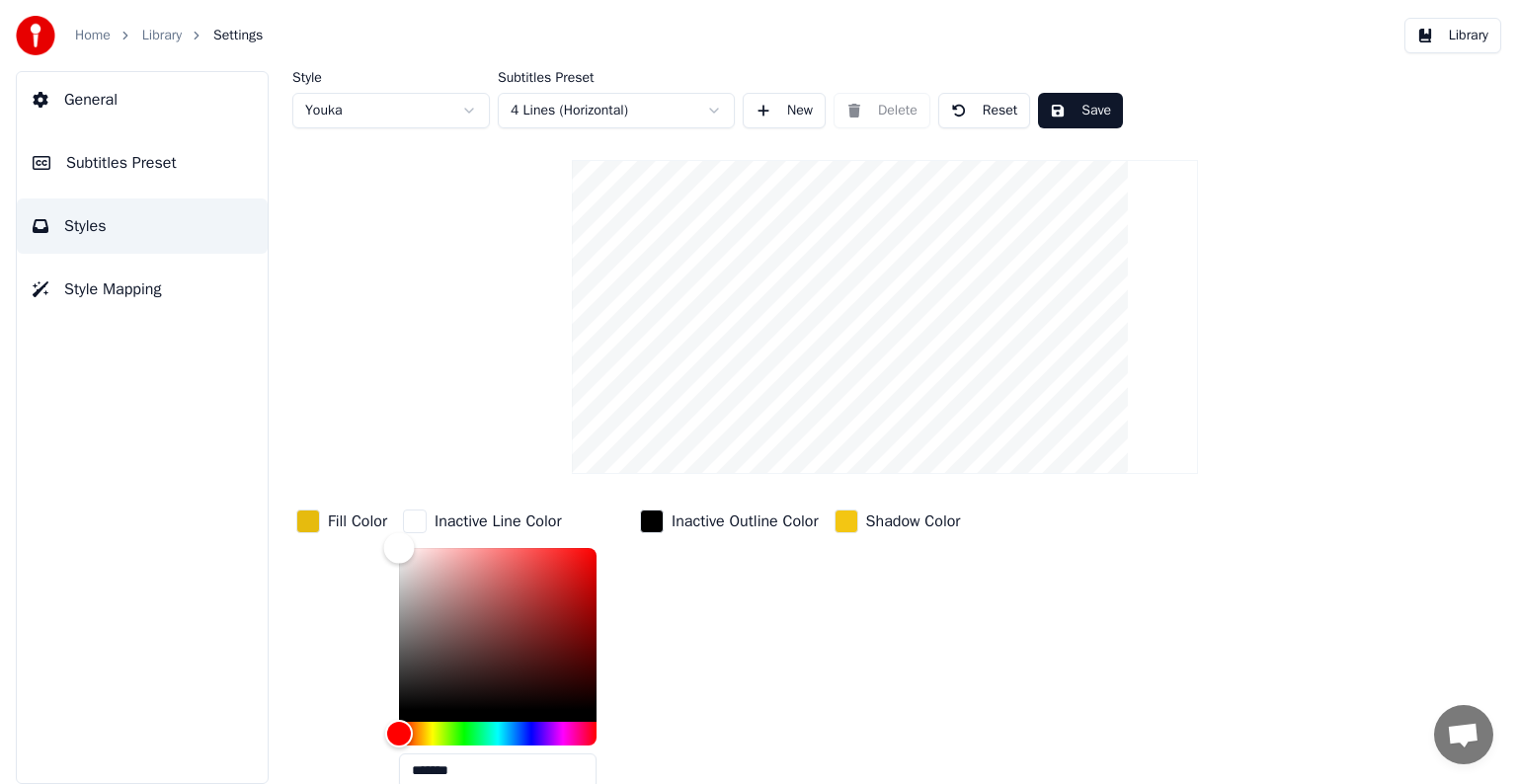 click at bounding box center (498, 629) 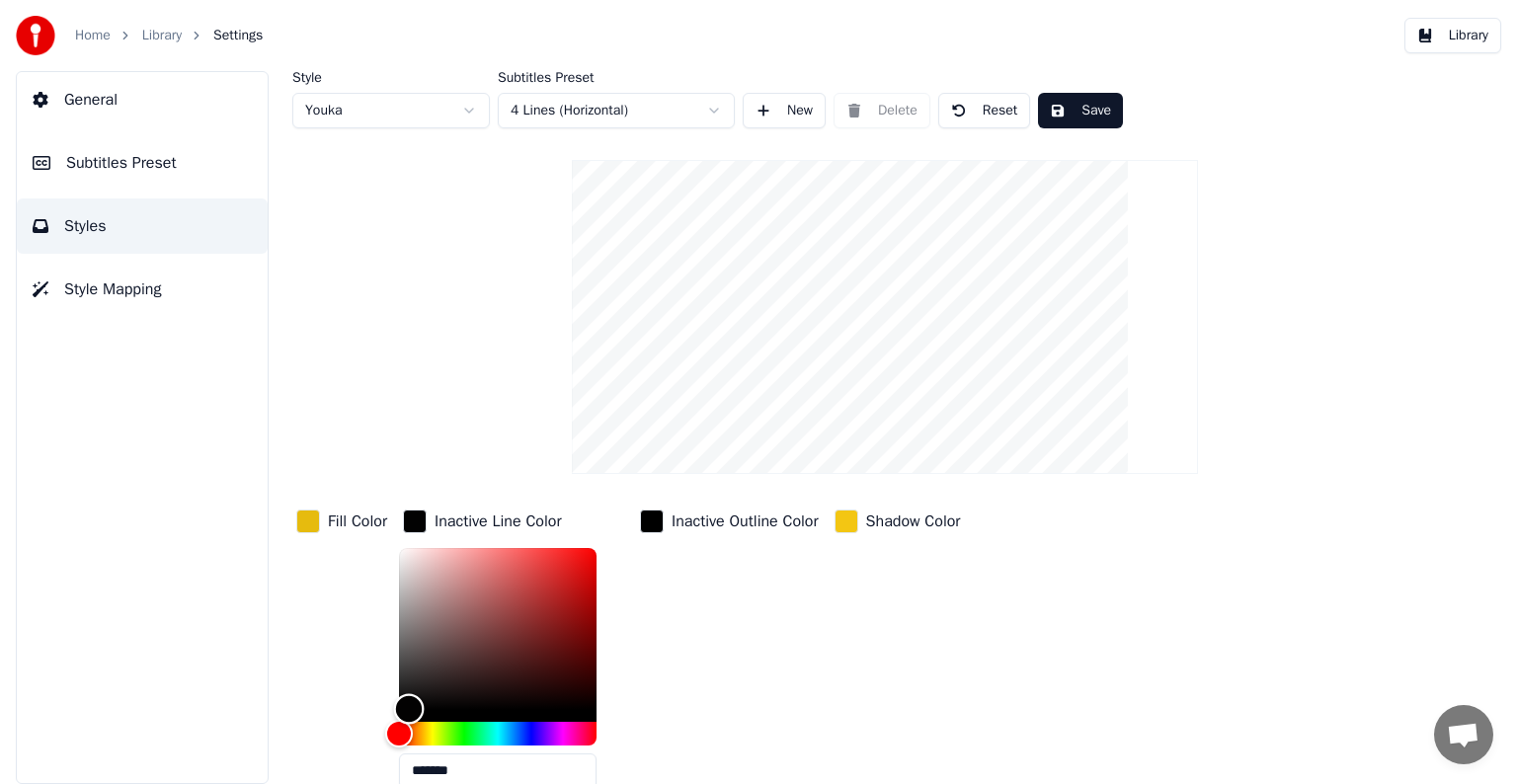 type on "*******" 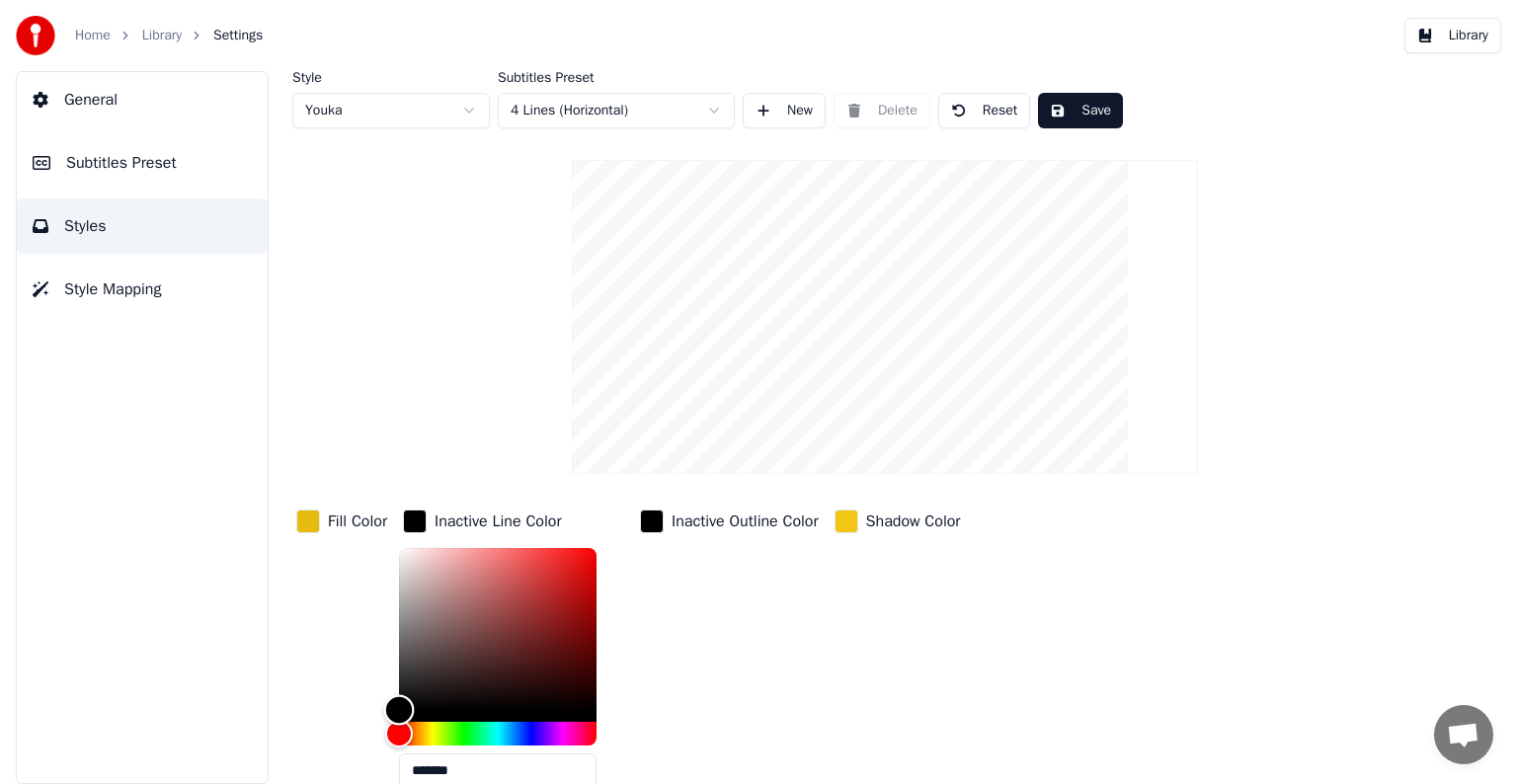 drag, startPoint x: 409, startPoint y: 707, endPoint x: 387, endPoint y: 719, distance: 25.059928 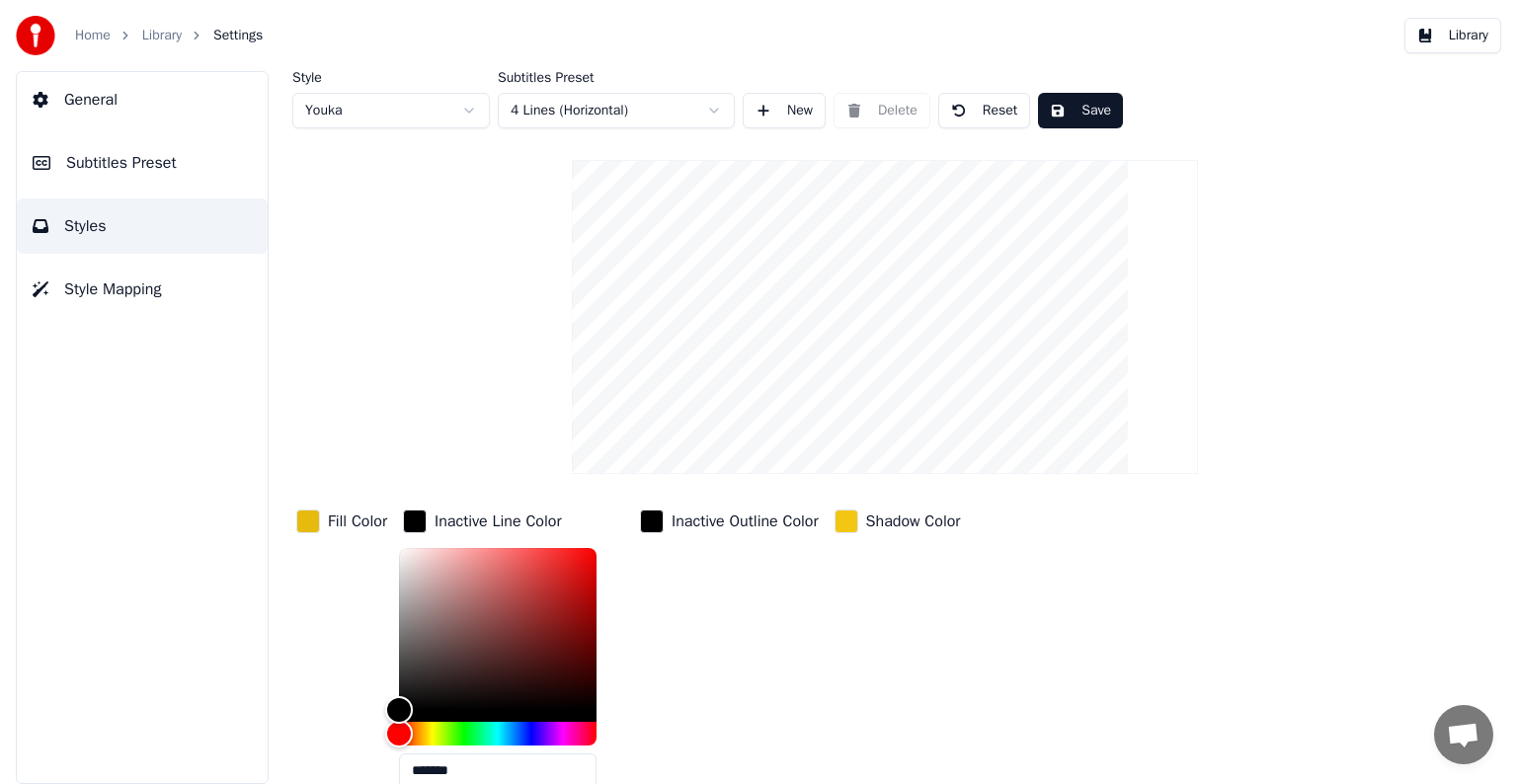 click at bounding box center [652, 521] 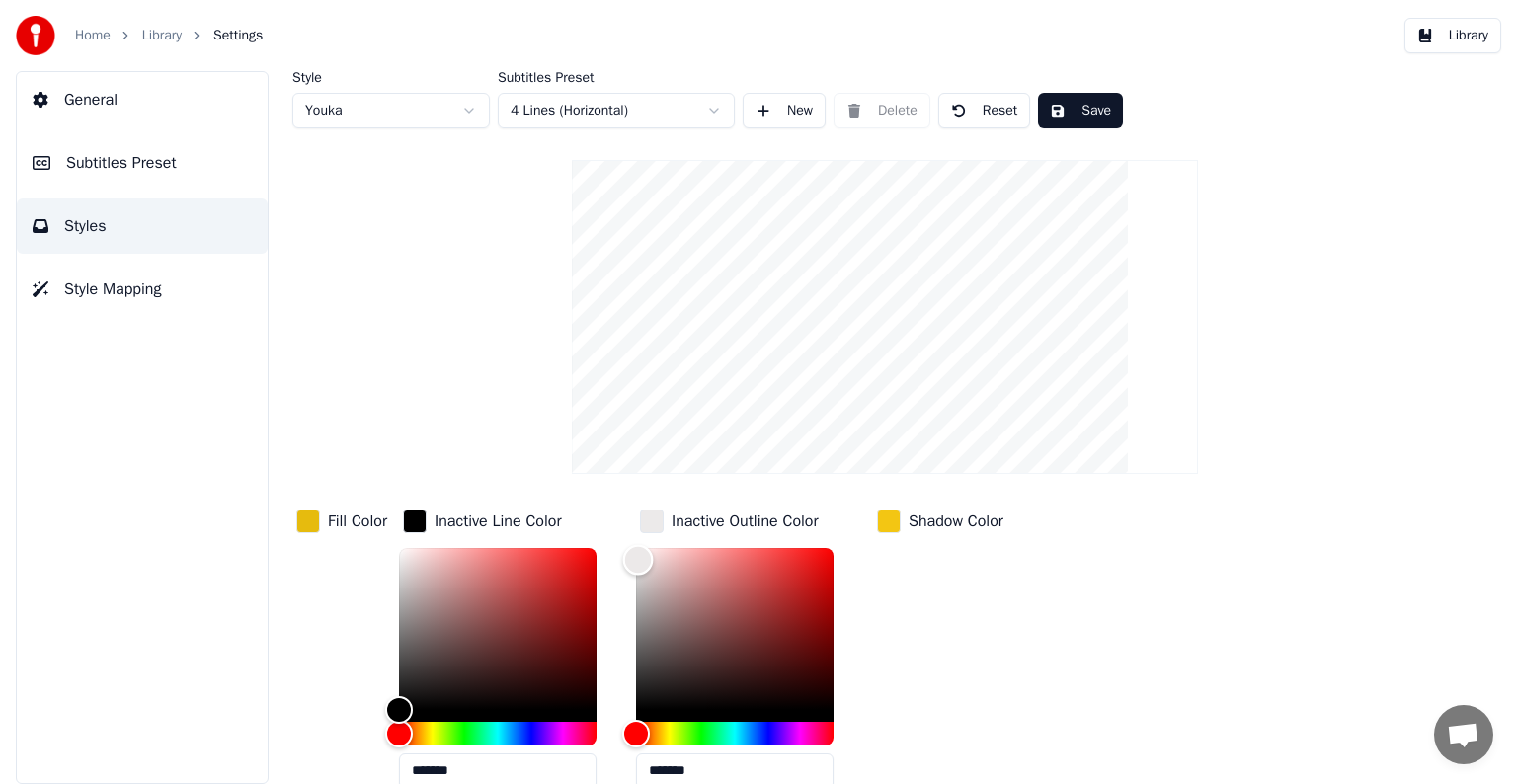 drag, startPoint x: 640, startPoint y: 558, endPoint x: 646, endPoint y: 539, distance: 19.924859 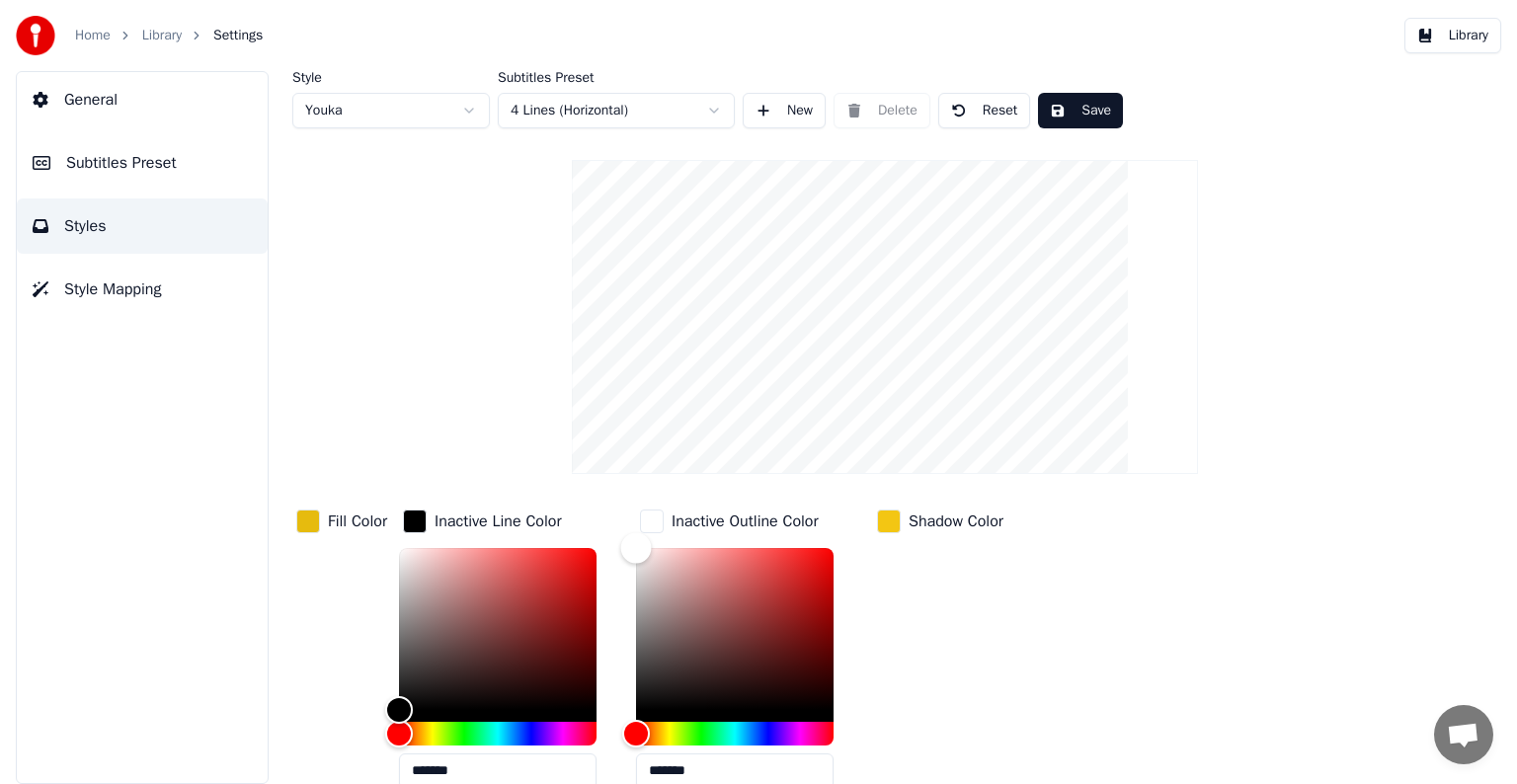 type on "*******" 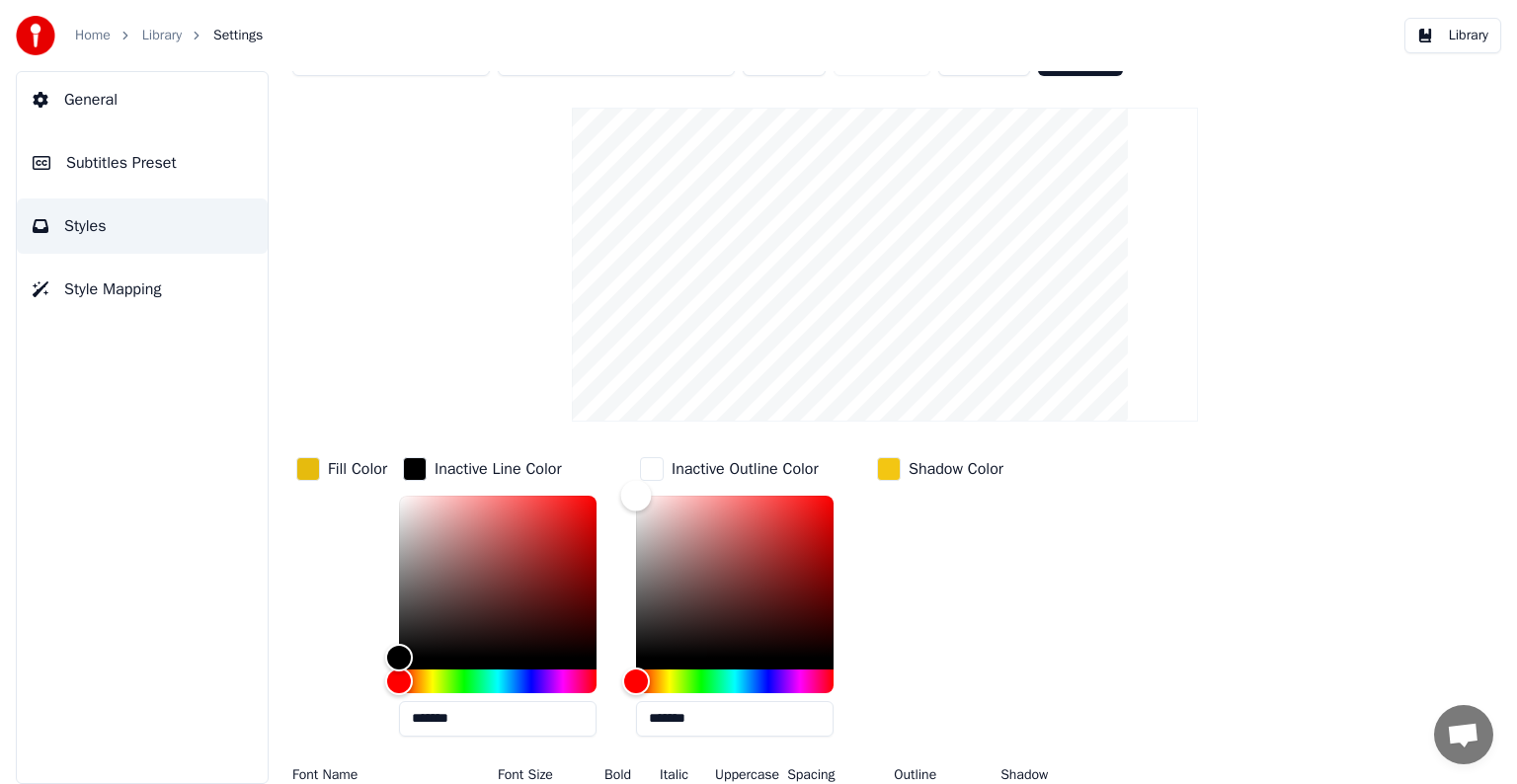 scroll, scrollTop: 100, scrollLeft: 0, axis: vertical 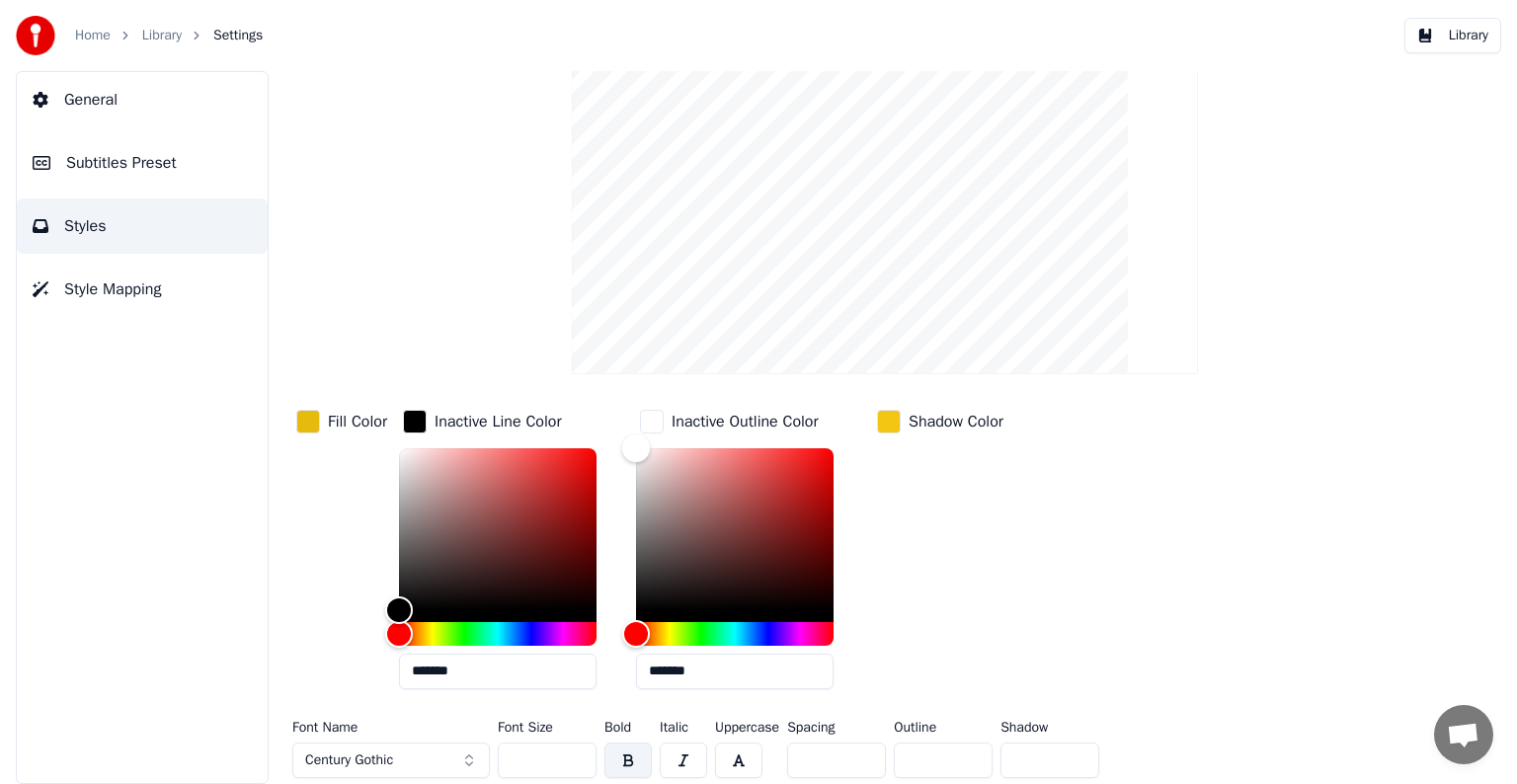 click on "*" at bounding box center (943, 760) 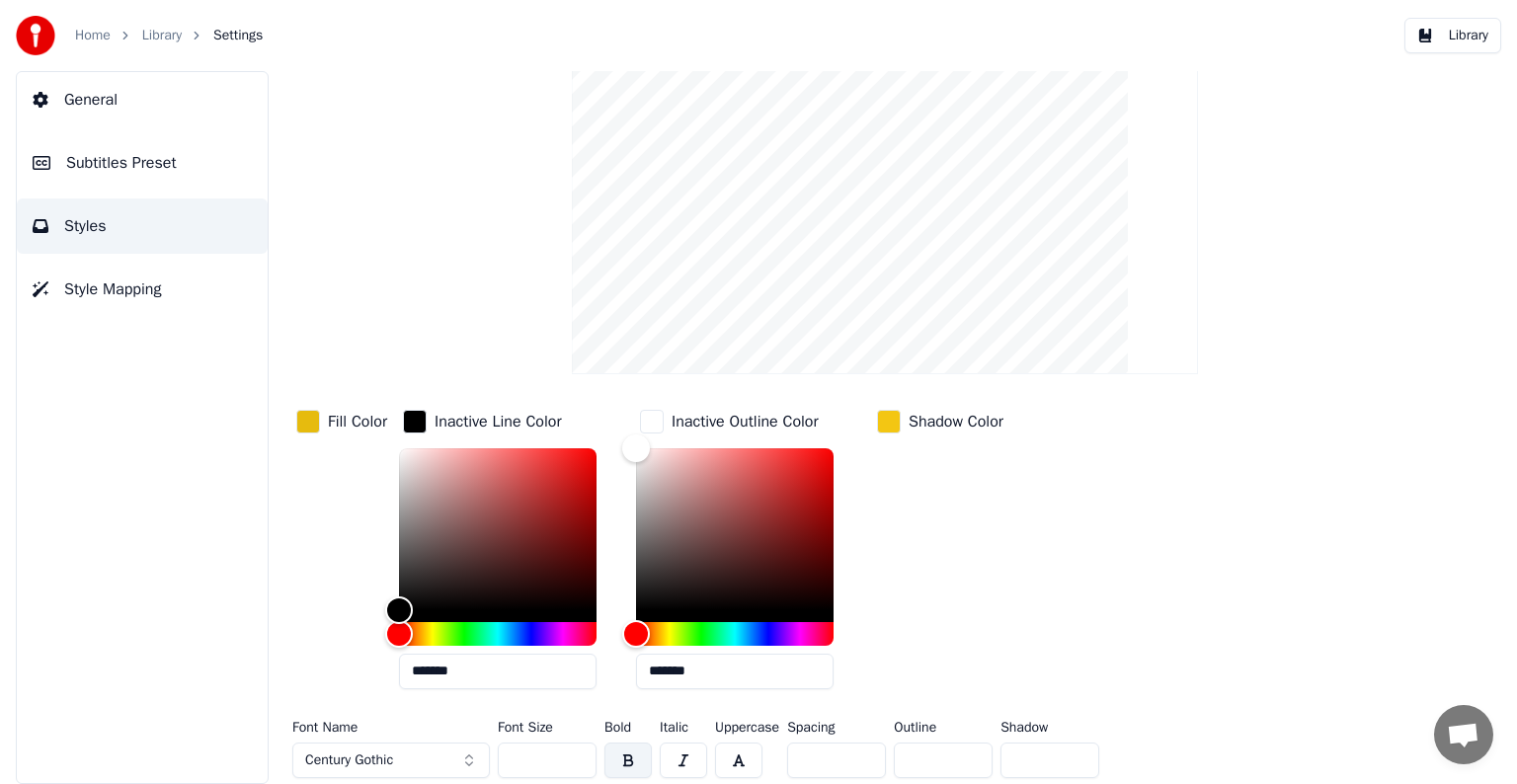 click on "*" at bounding box center (943, 760) 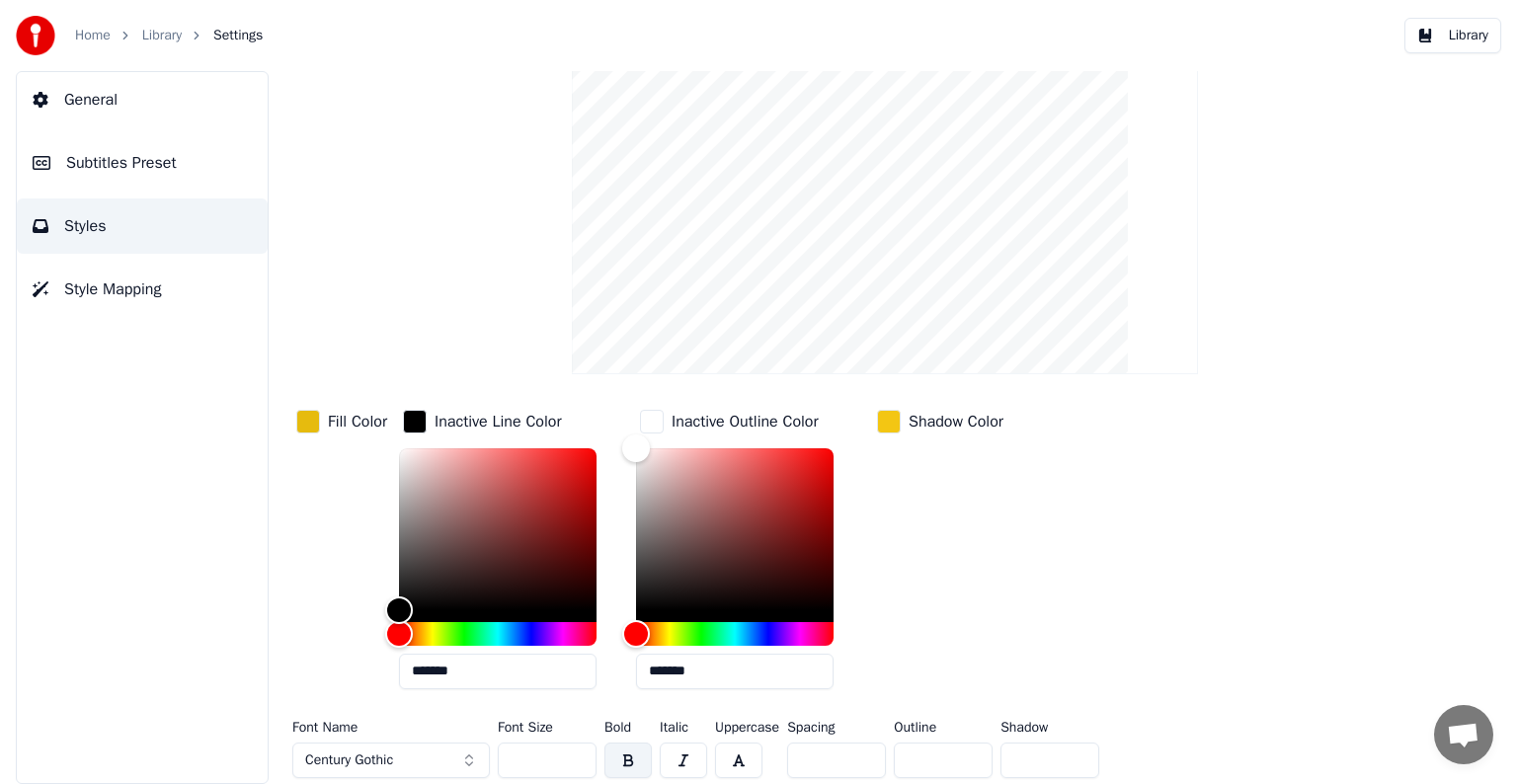 click on "*" at bounding box center [943, 760] 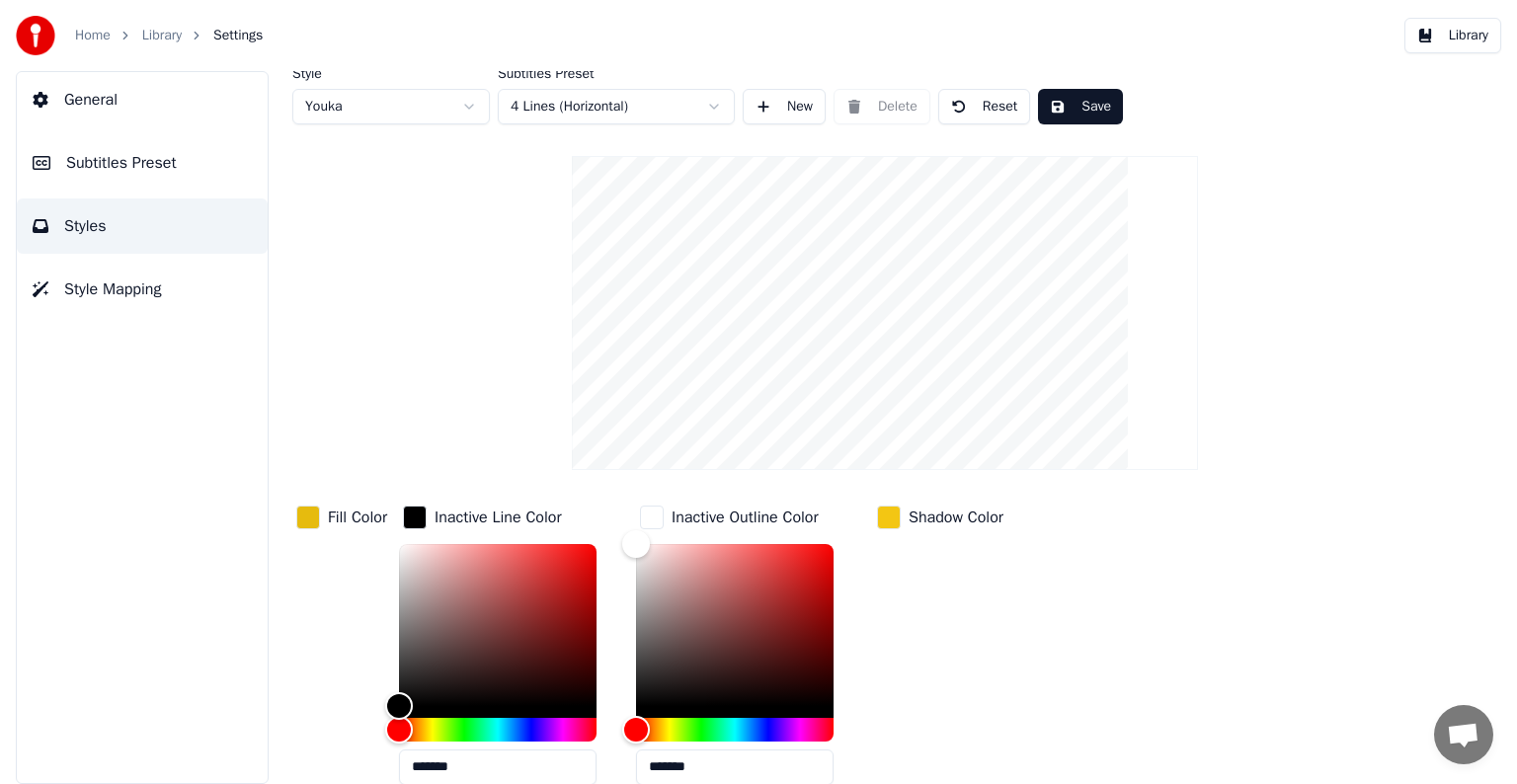 scroll, scrollTop: 0, scrollLeft: 0, axis: both 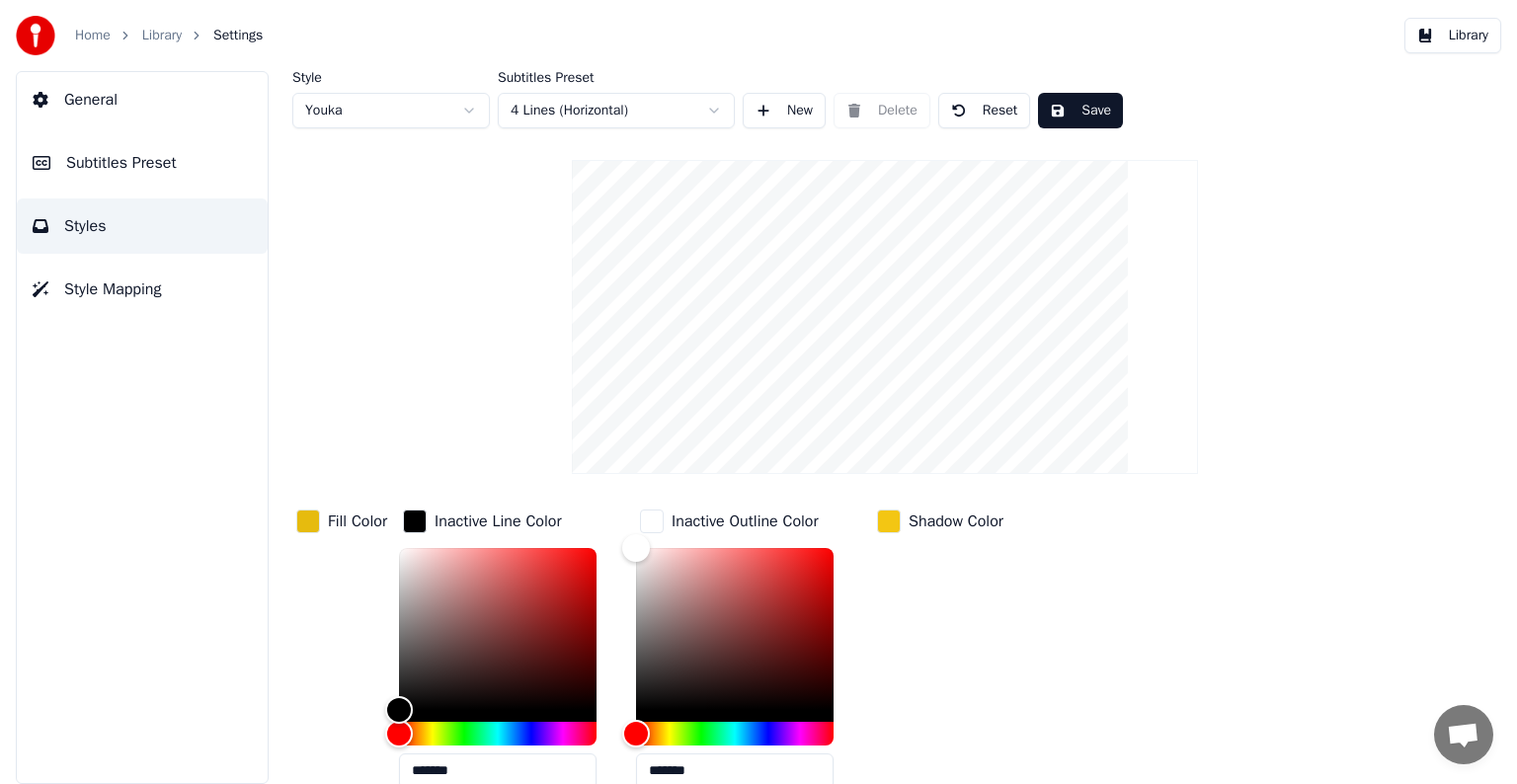 click on "Save" at bounding box center [1080, 111] 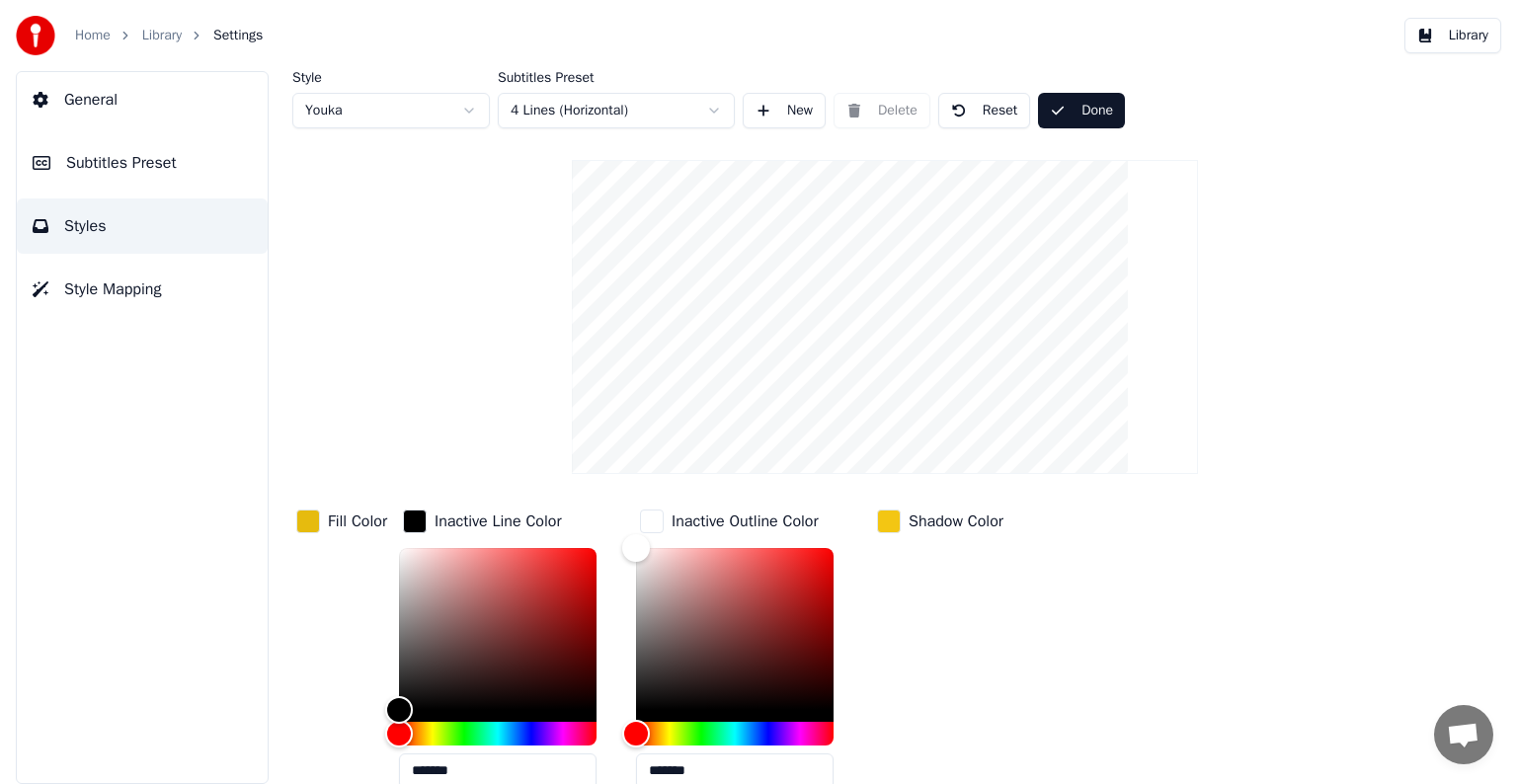 click on "Library" at bounding box center [162, 36] 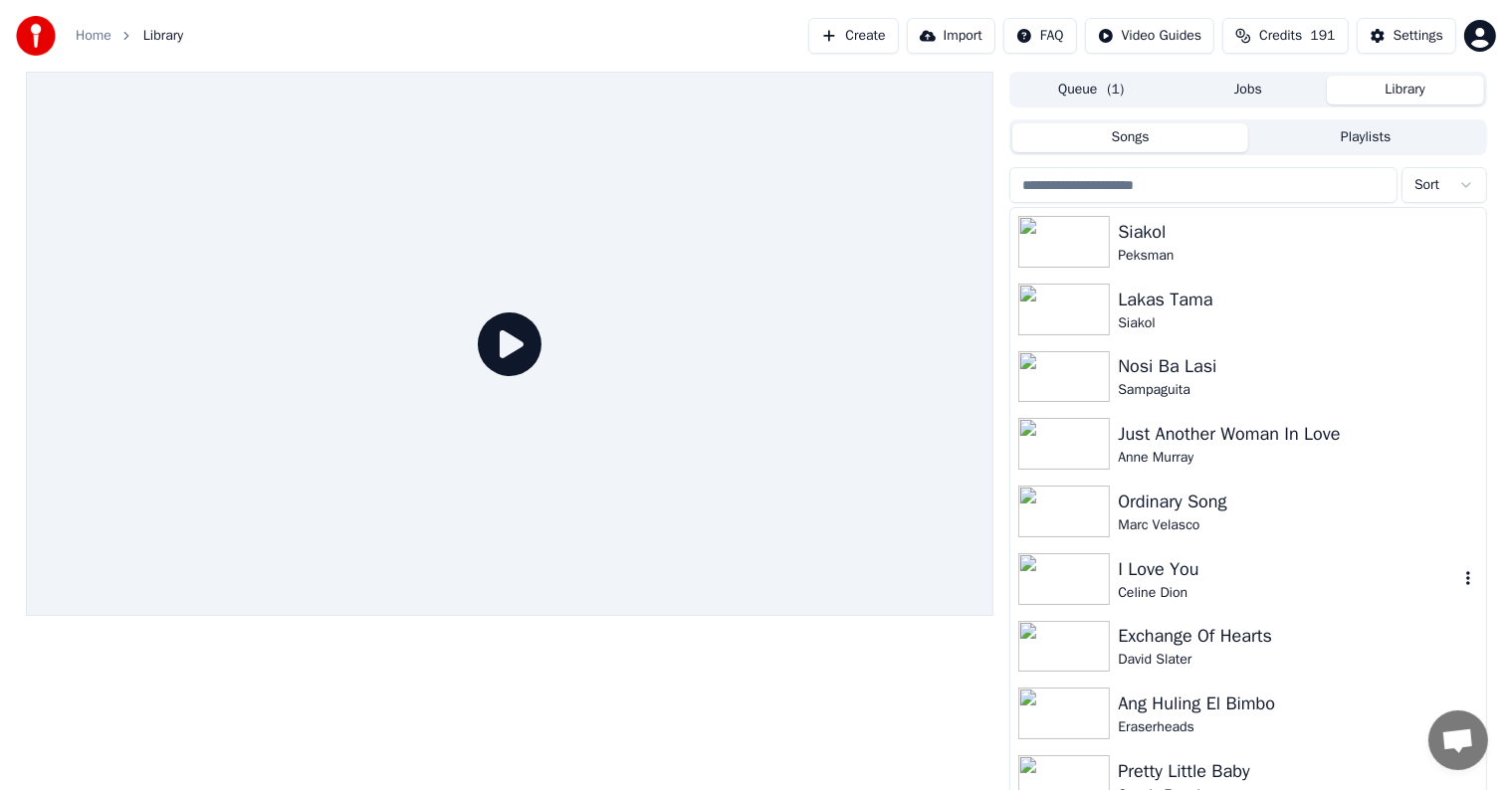 click on "Celine Dion" at bounding box center [1287, 593] 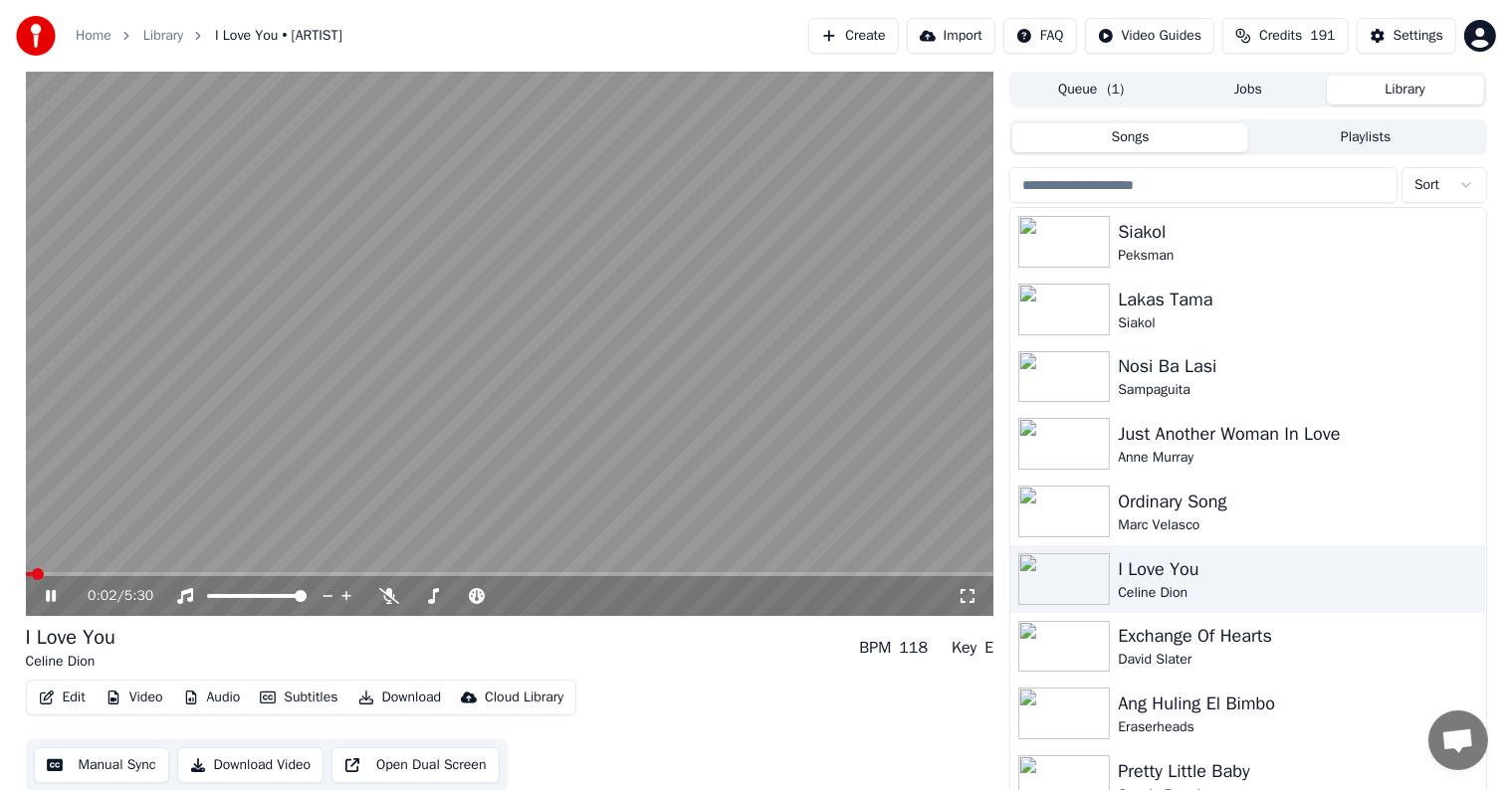 click at bounding box center (510, 343) 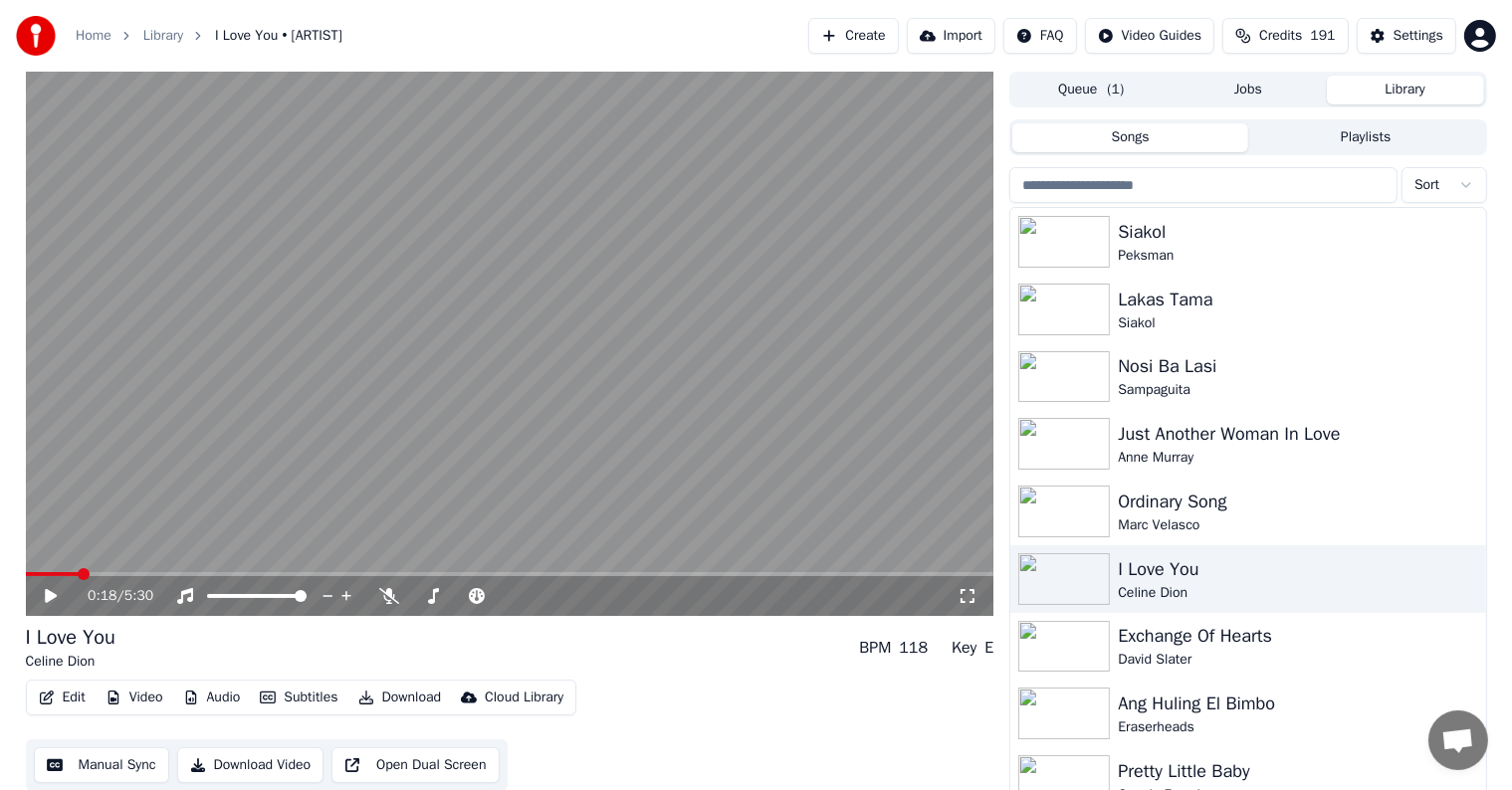 click at bounding box center [510, 574] 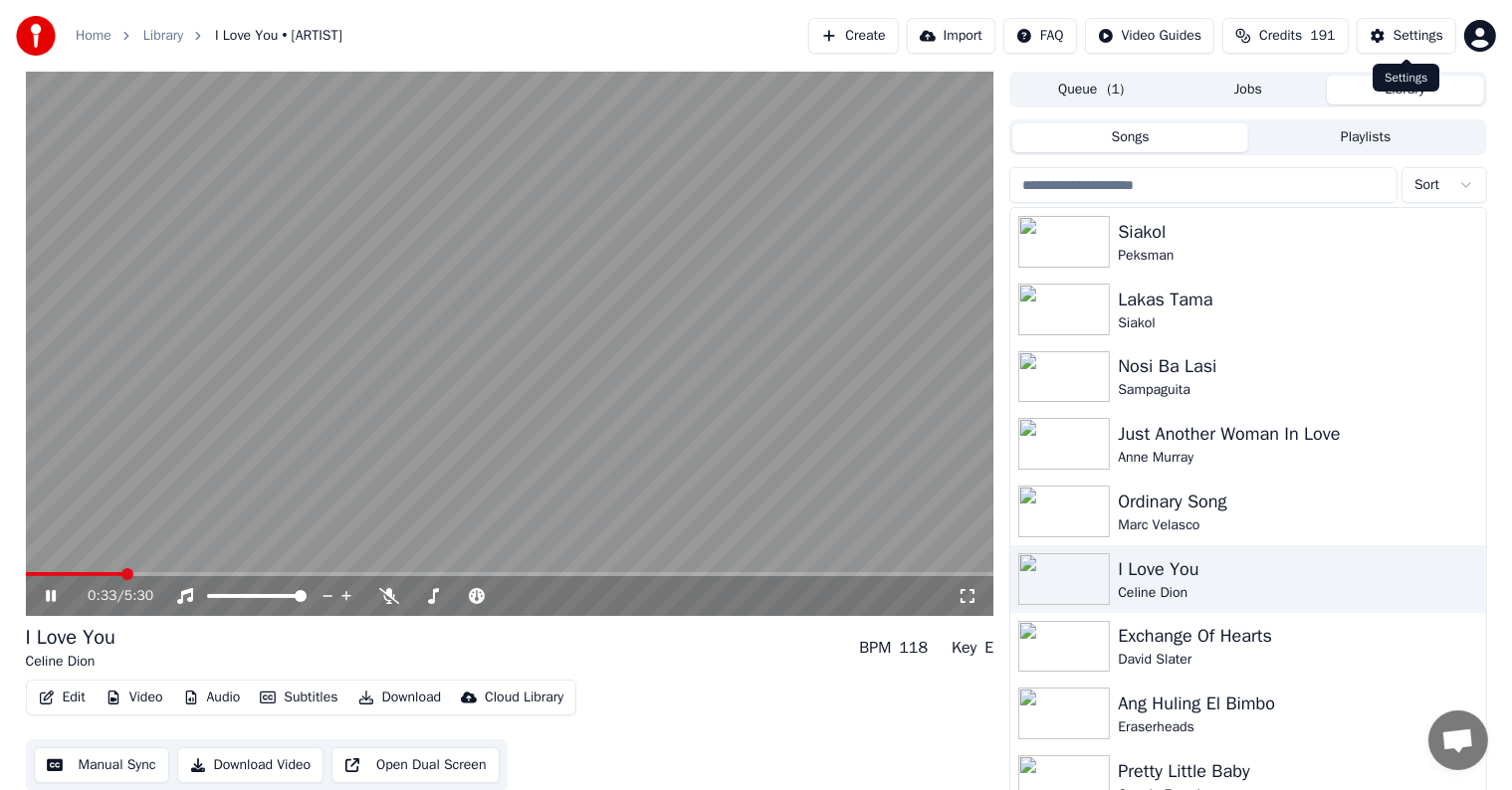 click on "Settings" at bounding box center (1418, 36) 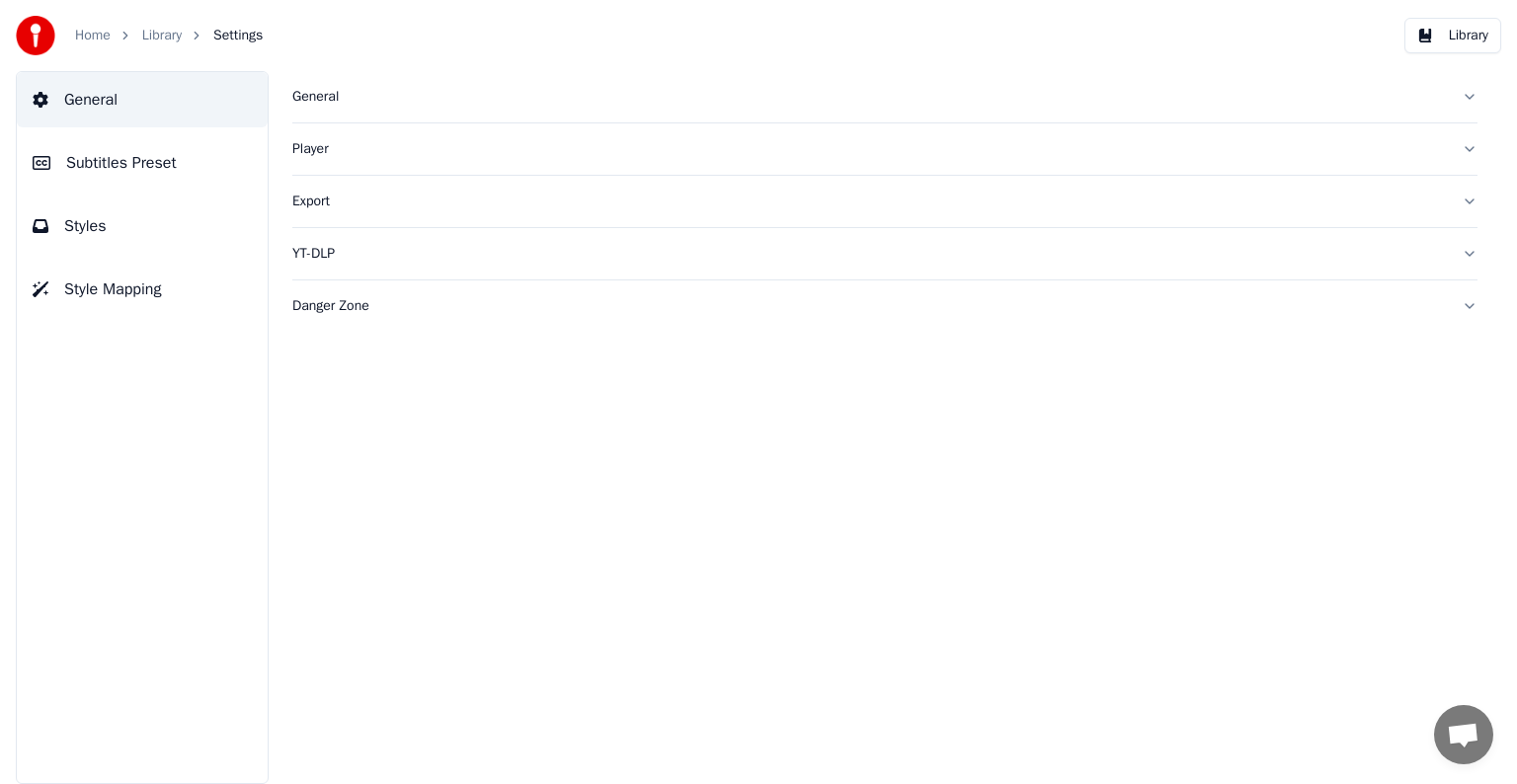 click on "Subtitles Preset" at bounding box center [142, 163] 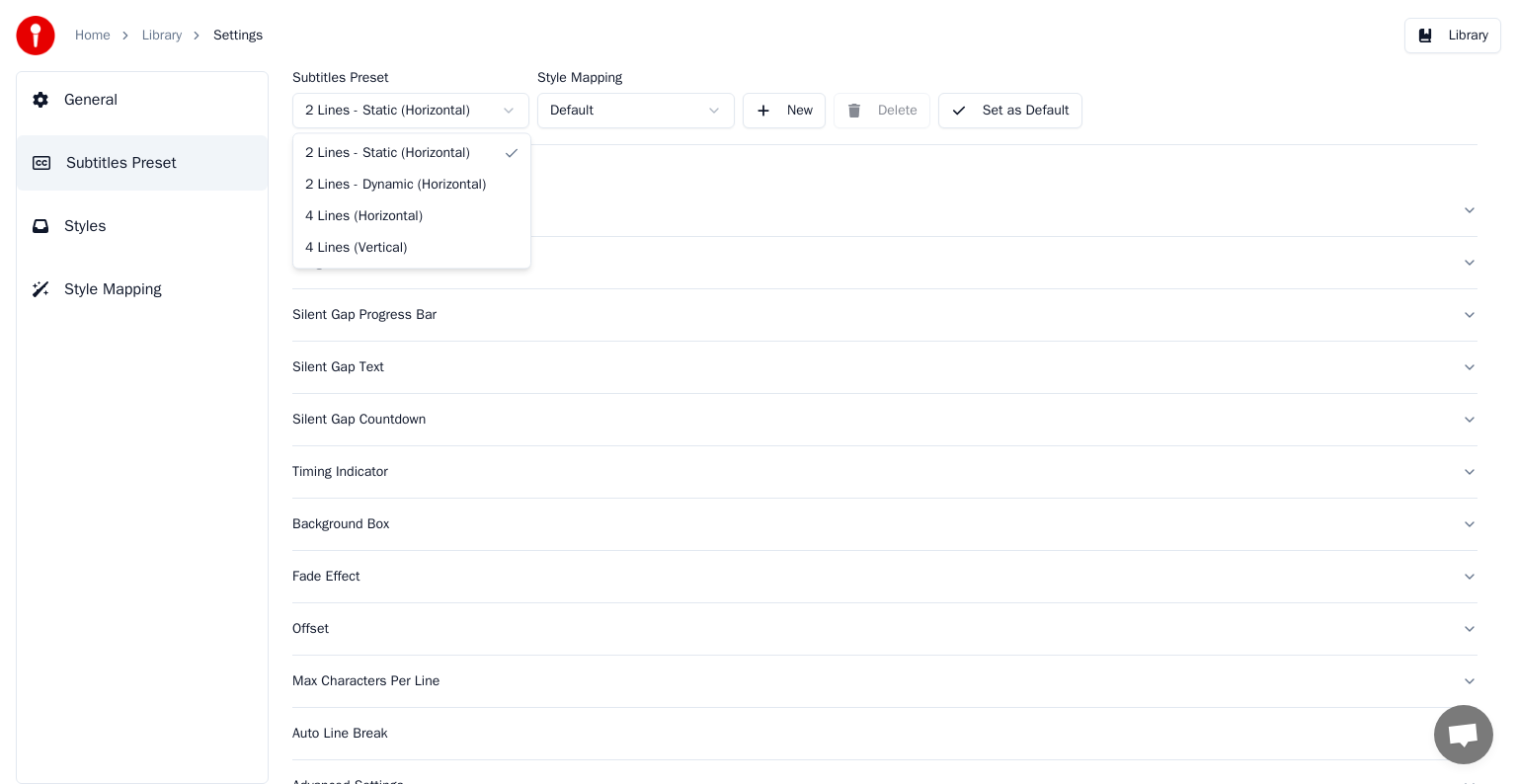 click on "Home Library Settings Library General Subtitles Preset Styles Style Mapping Subtitles Preset 2 Lines - Static (Horizontal) Style Mapping Default New Delete Set as Default General Song Title Silent Gap Progress Bar Silent Gap Text Silent Gap Countdown Timing Indicator Background Box Fade Effect Offset Max Characters Per Line Auto Line Break Advanced Settings 2 Lines - Static (Horizontal) 2 Lines - Dynamic (Horizontal) 4 Lines (Horizontal) 4 Lines (Vertical)" at bounding box center (758, 392) 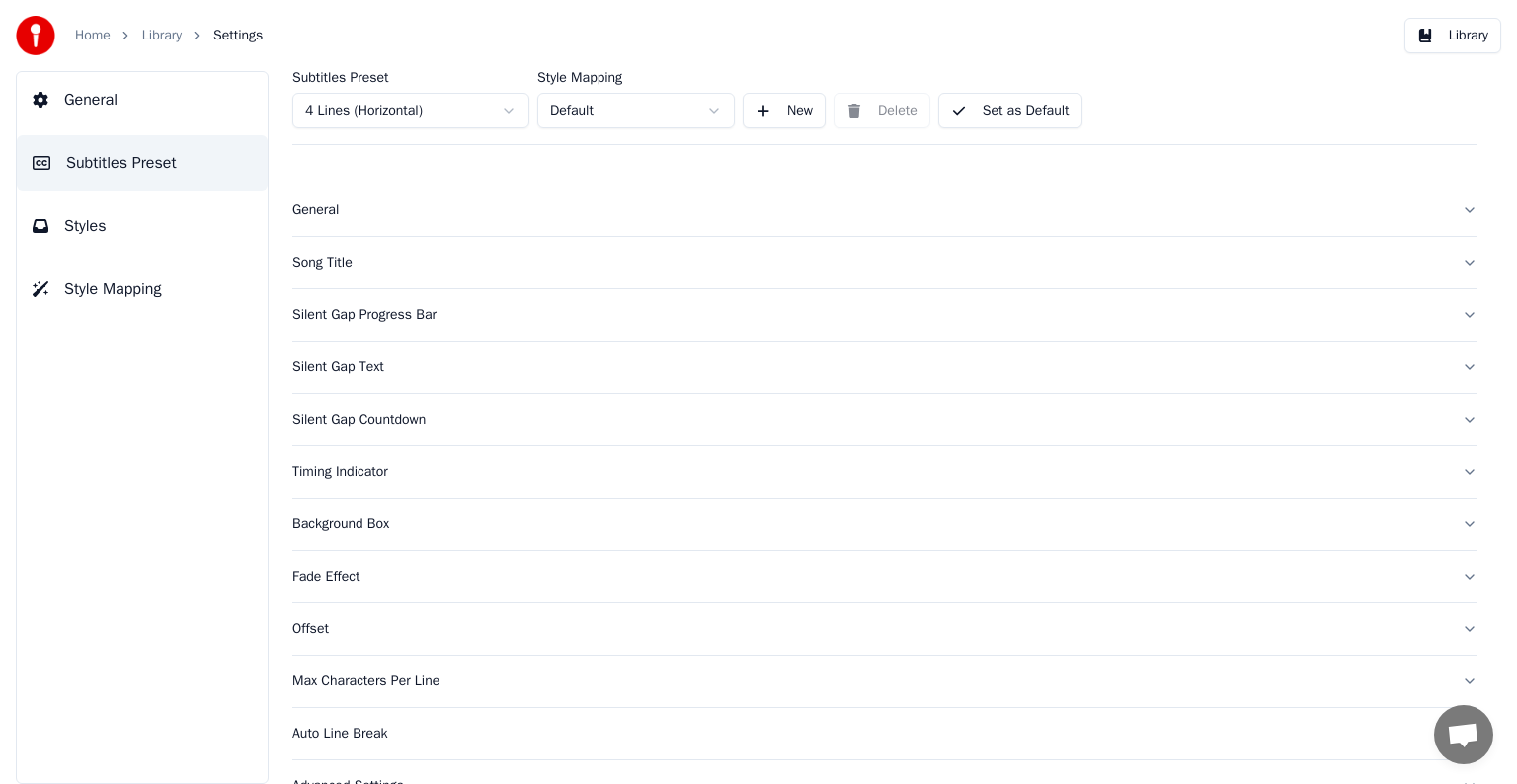 click on "Styles" at bounding box center (142, 226) 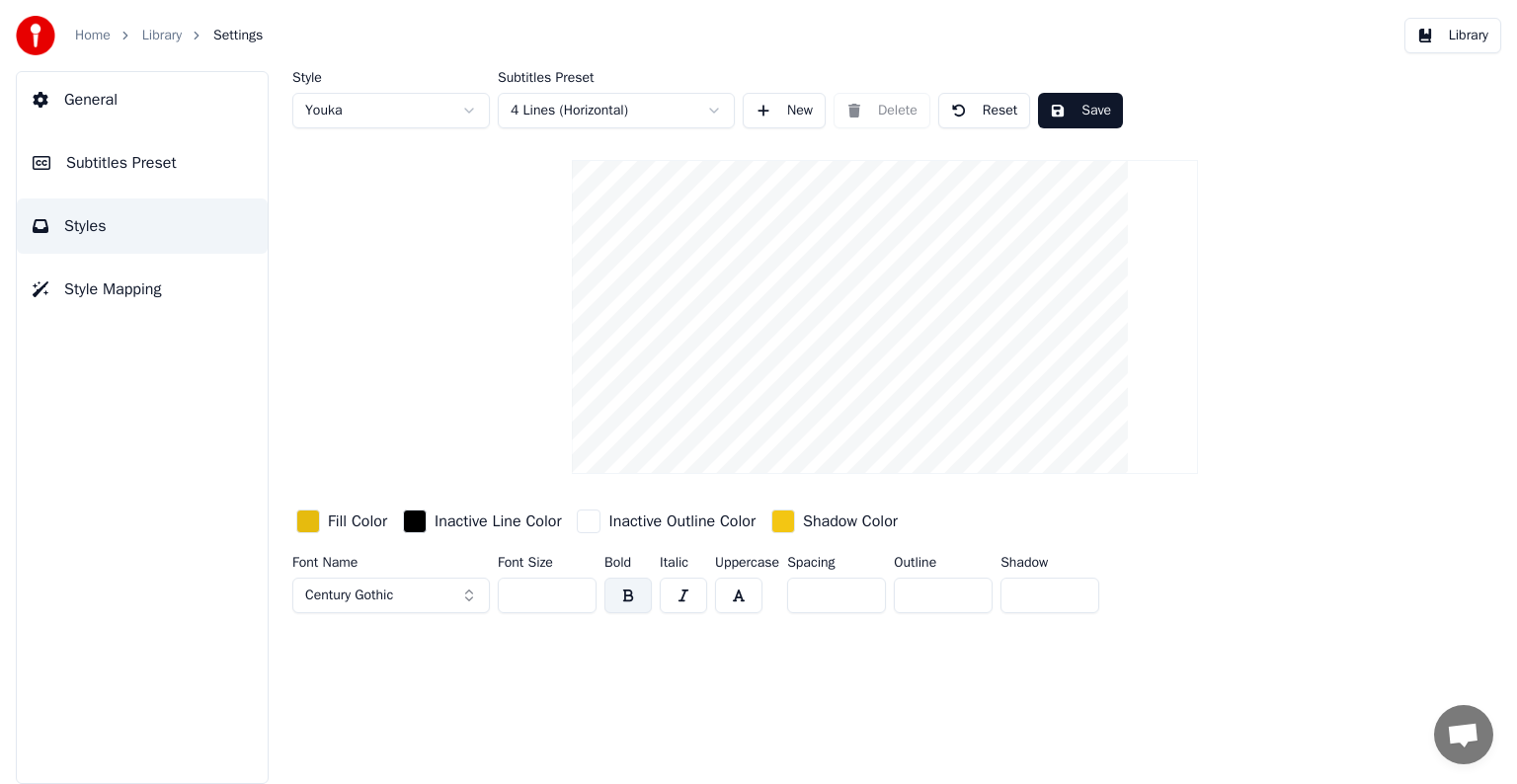 click at bounding box center (589, 521) 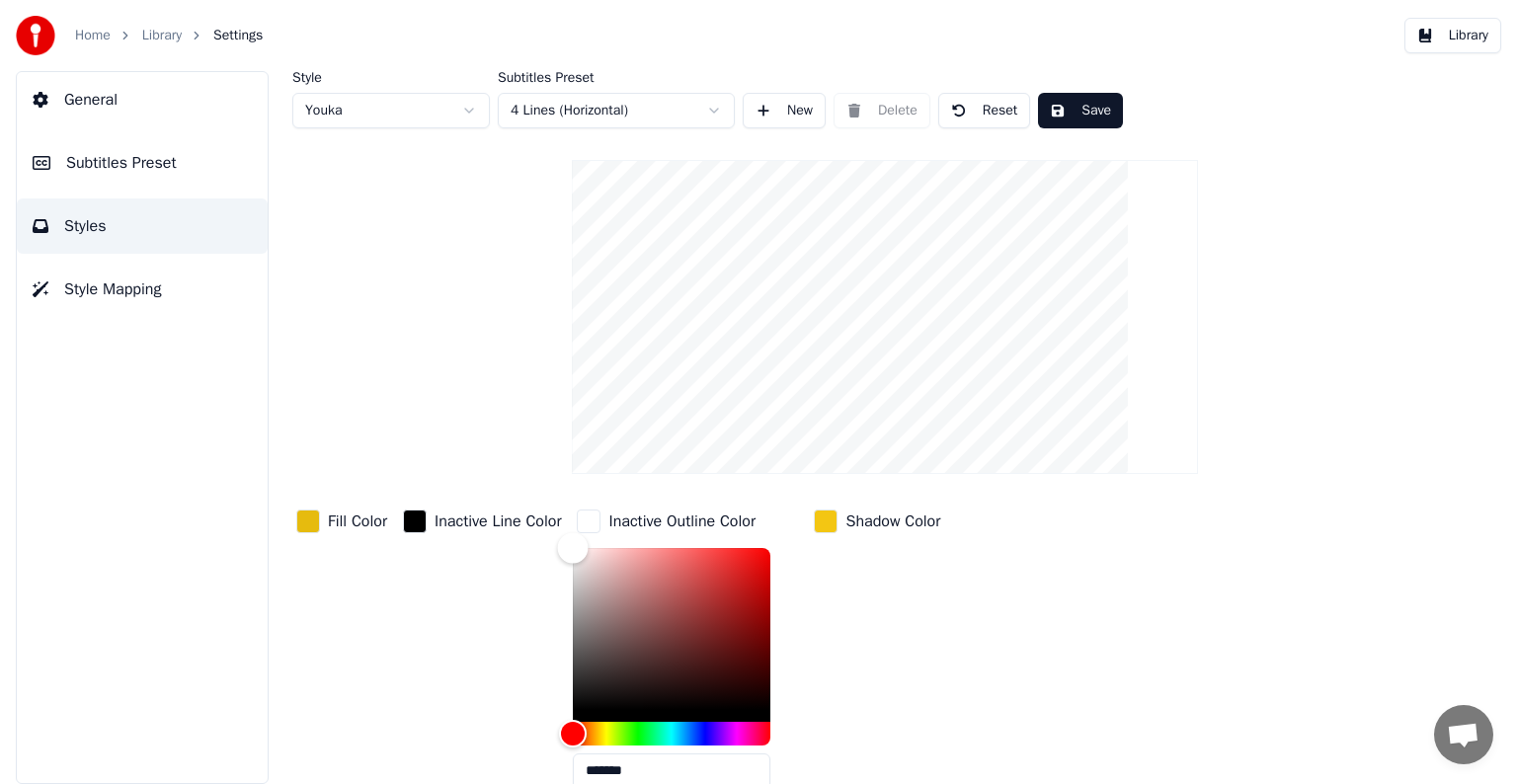type on "*******" 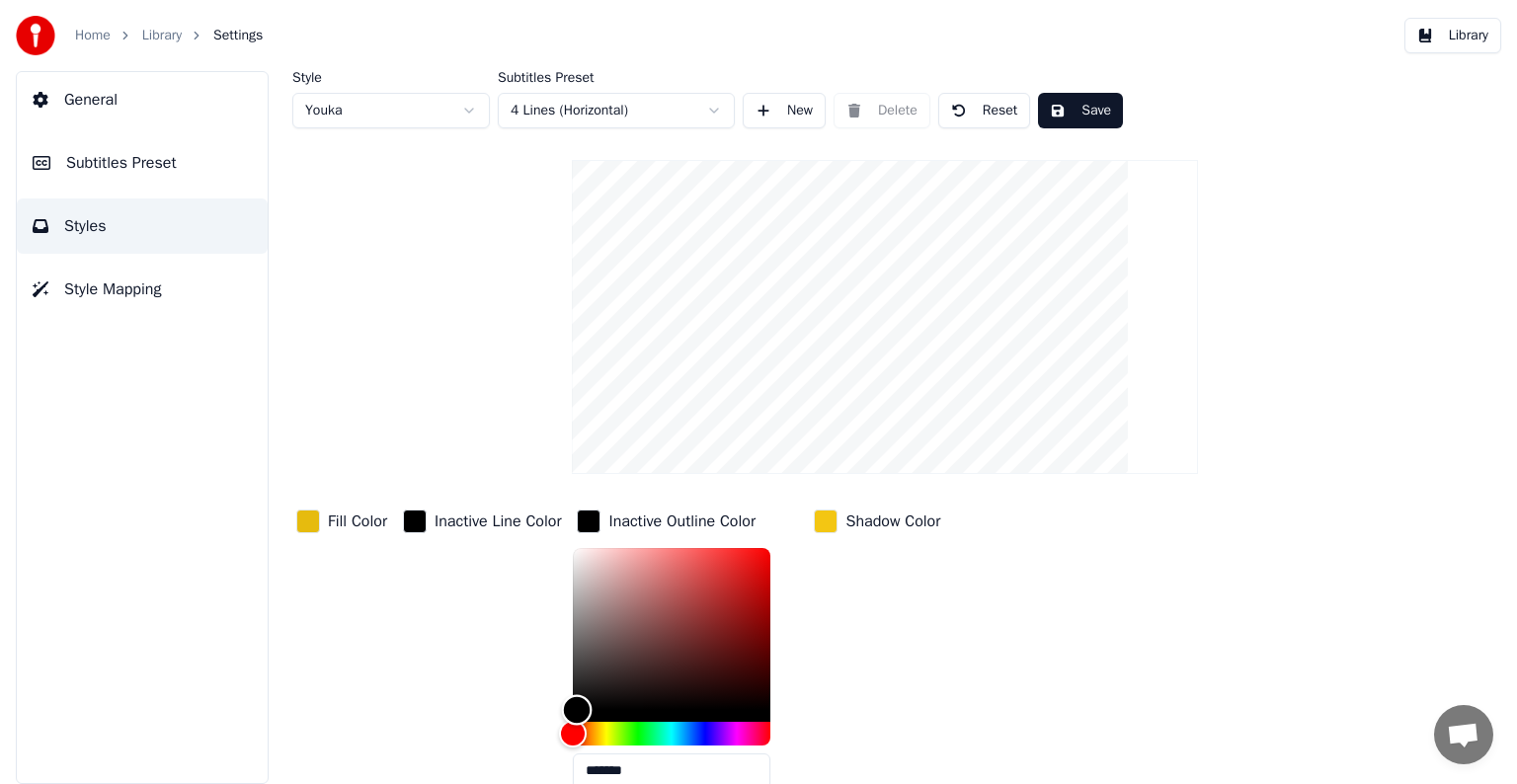 drag, startPoint x: 582, startPoint y: 703, endPoint x: 580, endPoint y: 731, distance: 28.071338 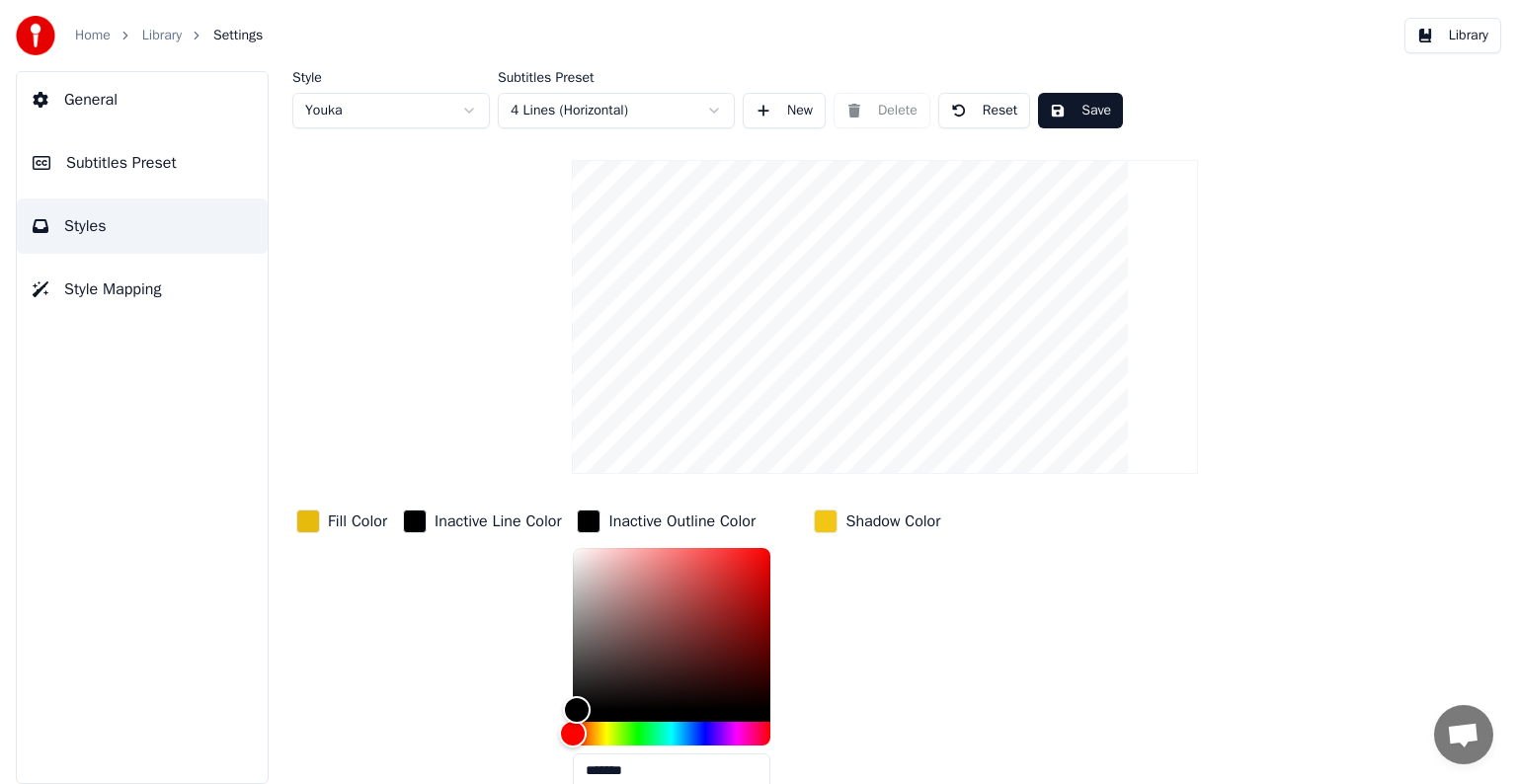 click on "Save" at bounding box center [1080, 111] 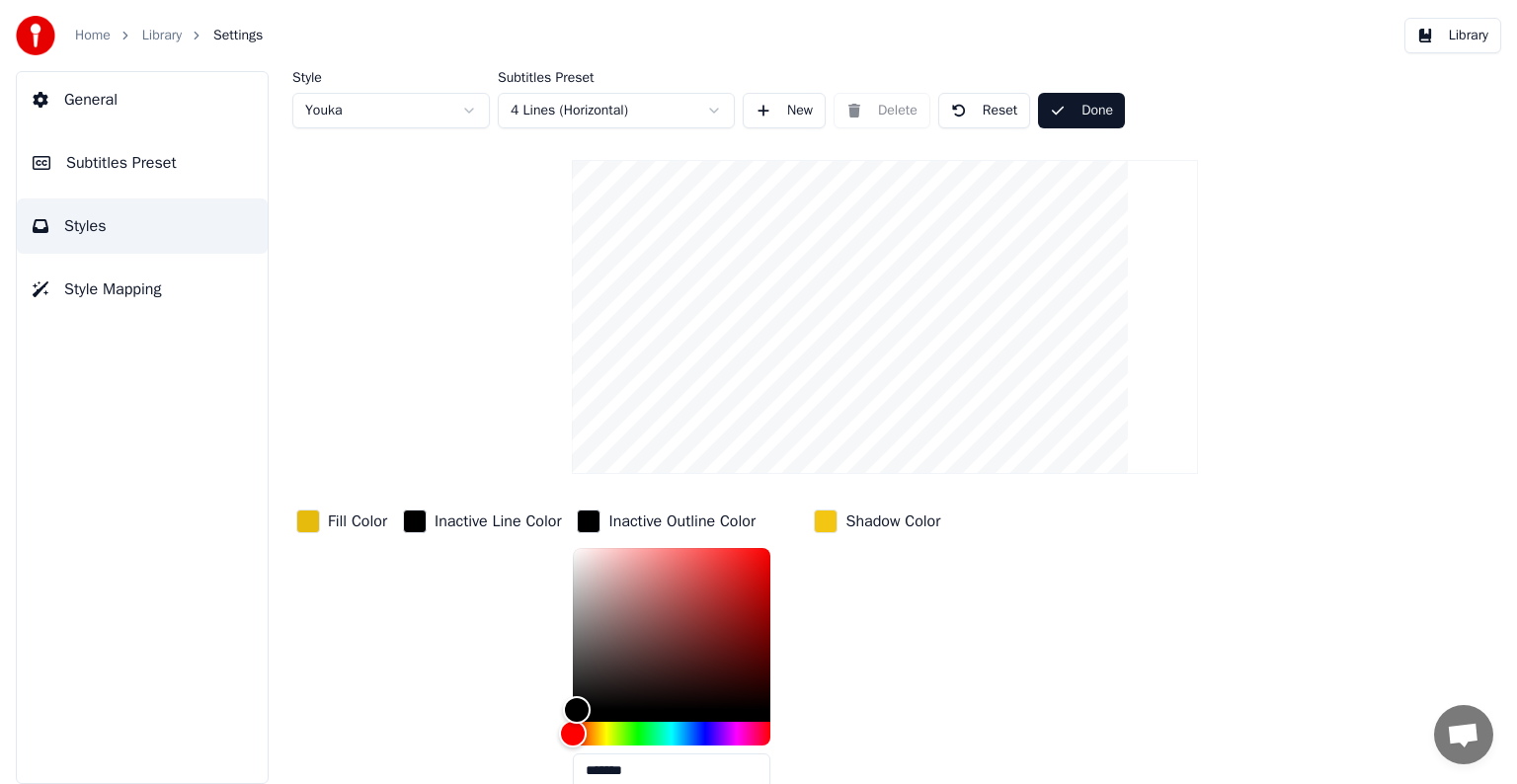 click on "Home Library Settings" at bounding box center [169, 36] 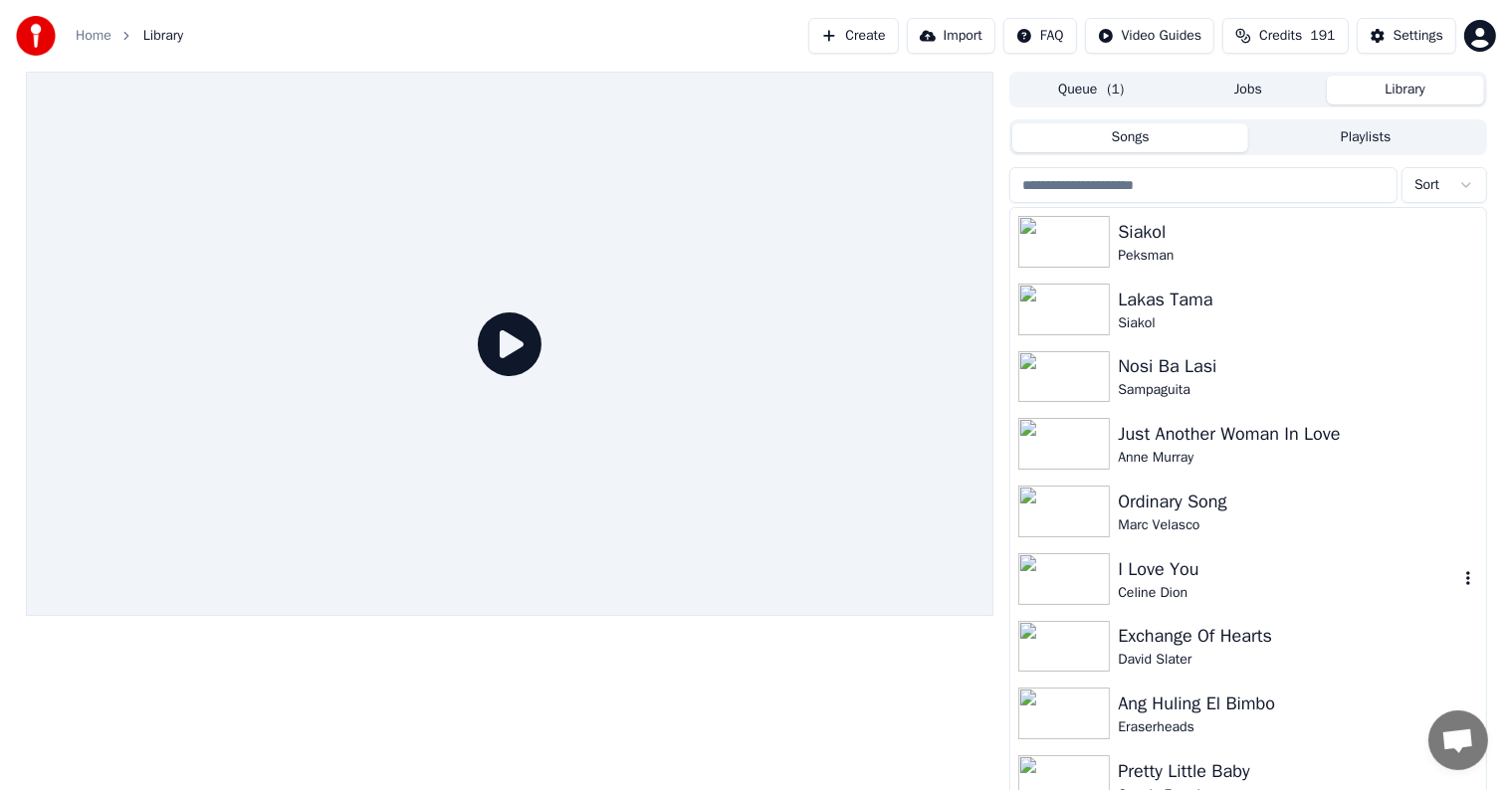 click on "I Love You" at bounding box center (1287, 569) 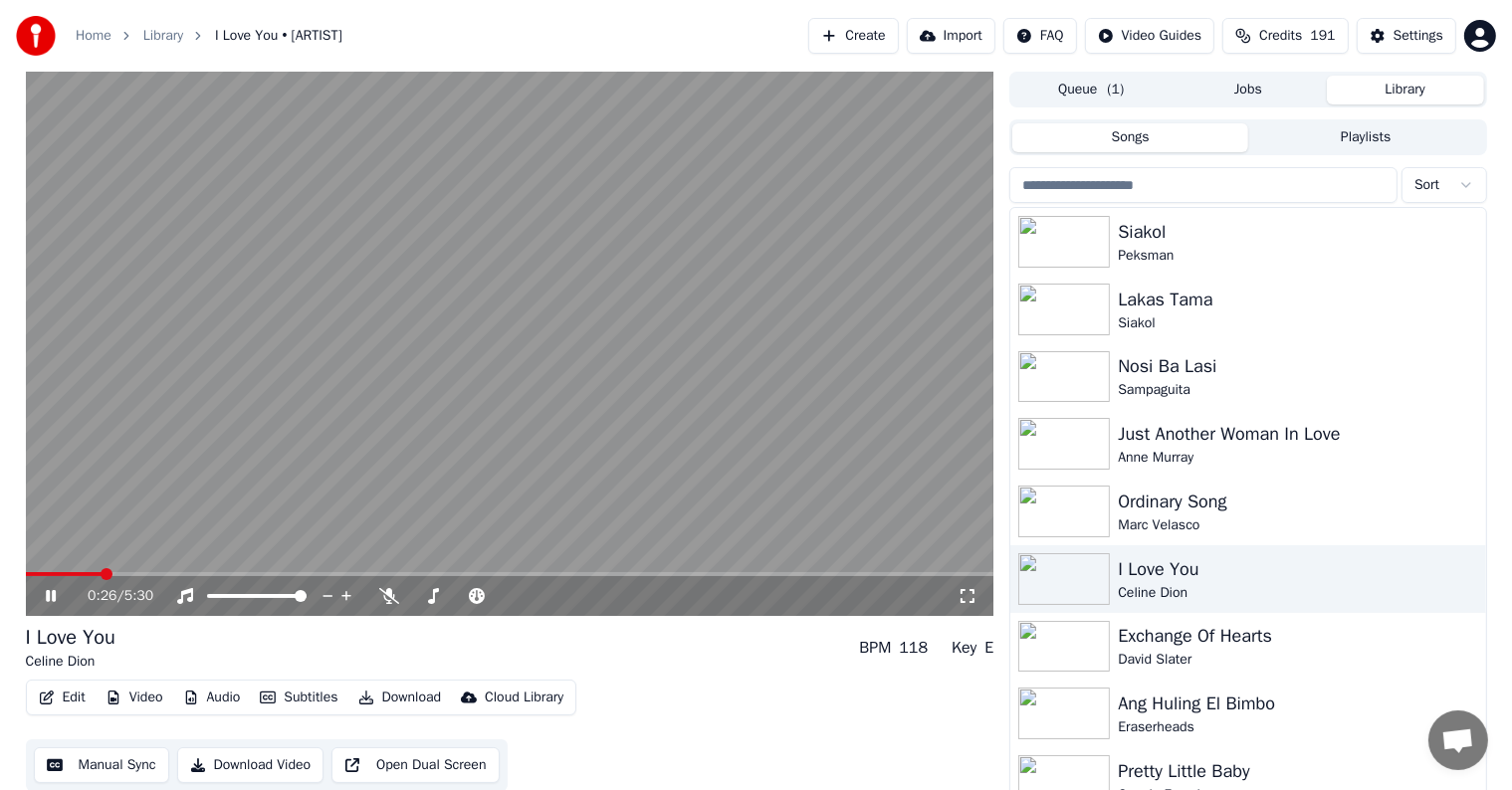 click at bounding box center (510, 574) 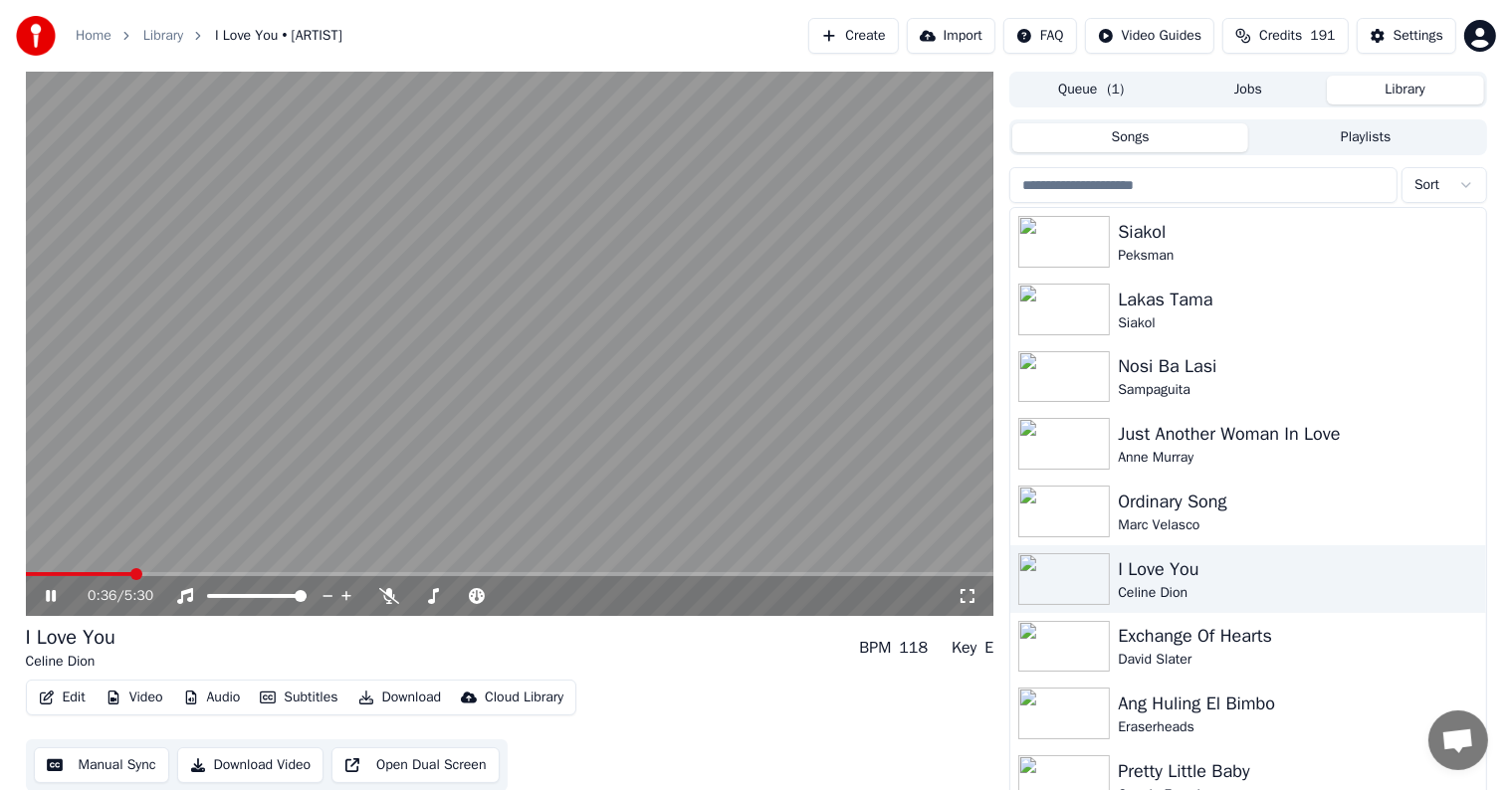 click 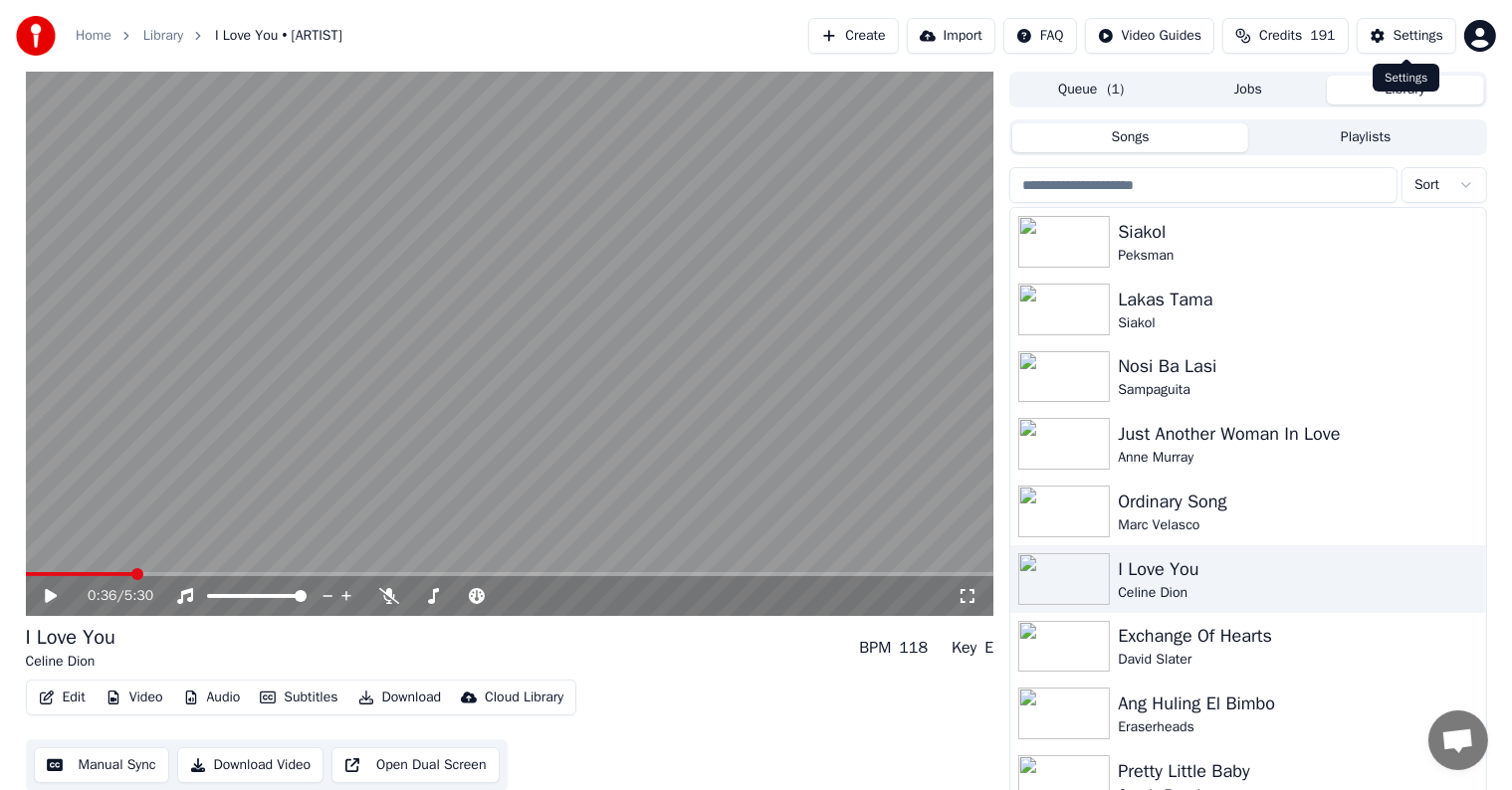 click on "Settings" at bounding box center [1418, 36] 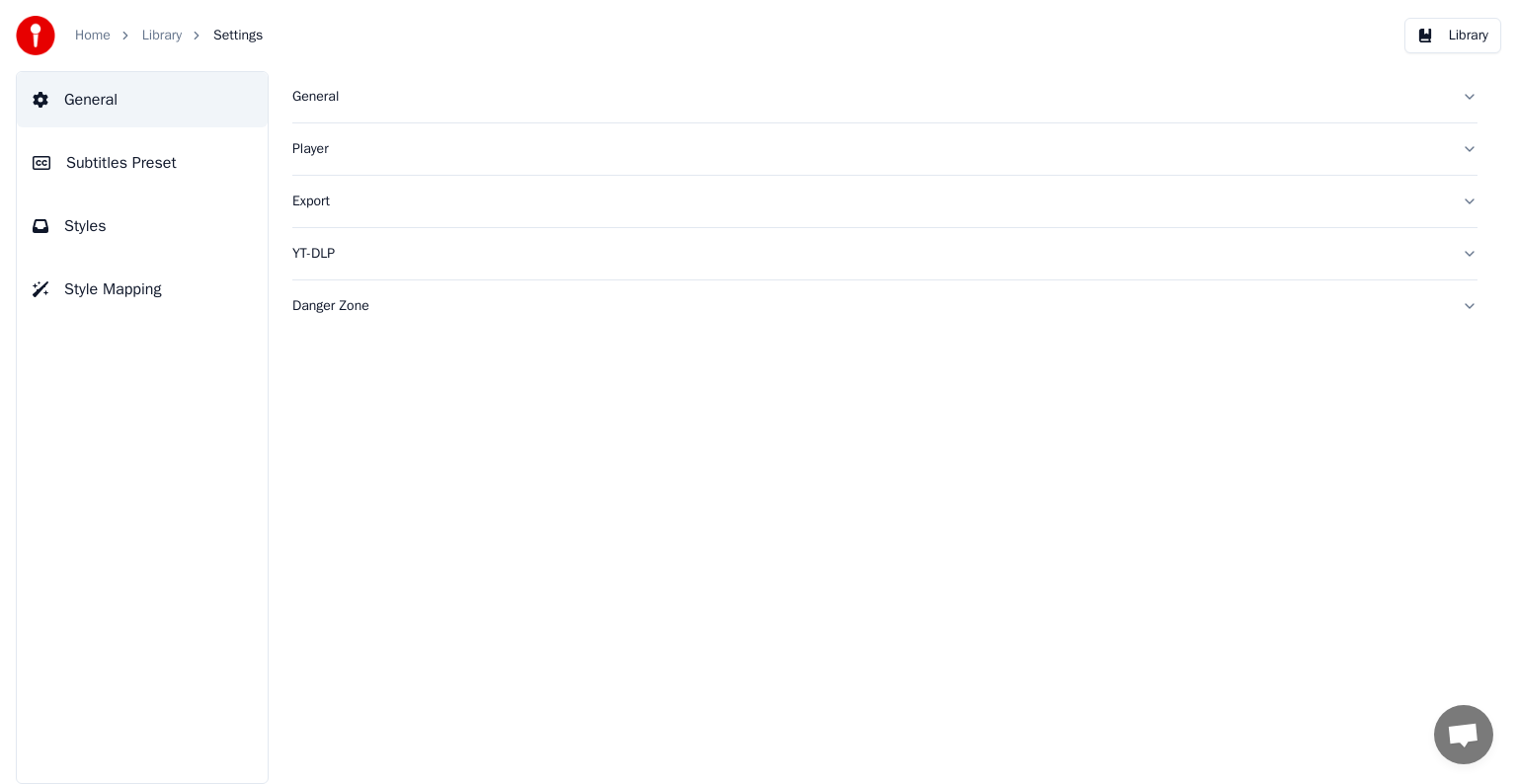 click on "Subtitles Preset" at bounding box center [121, 163] 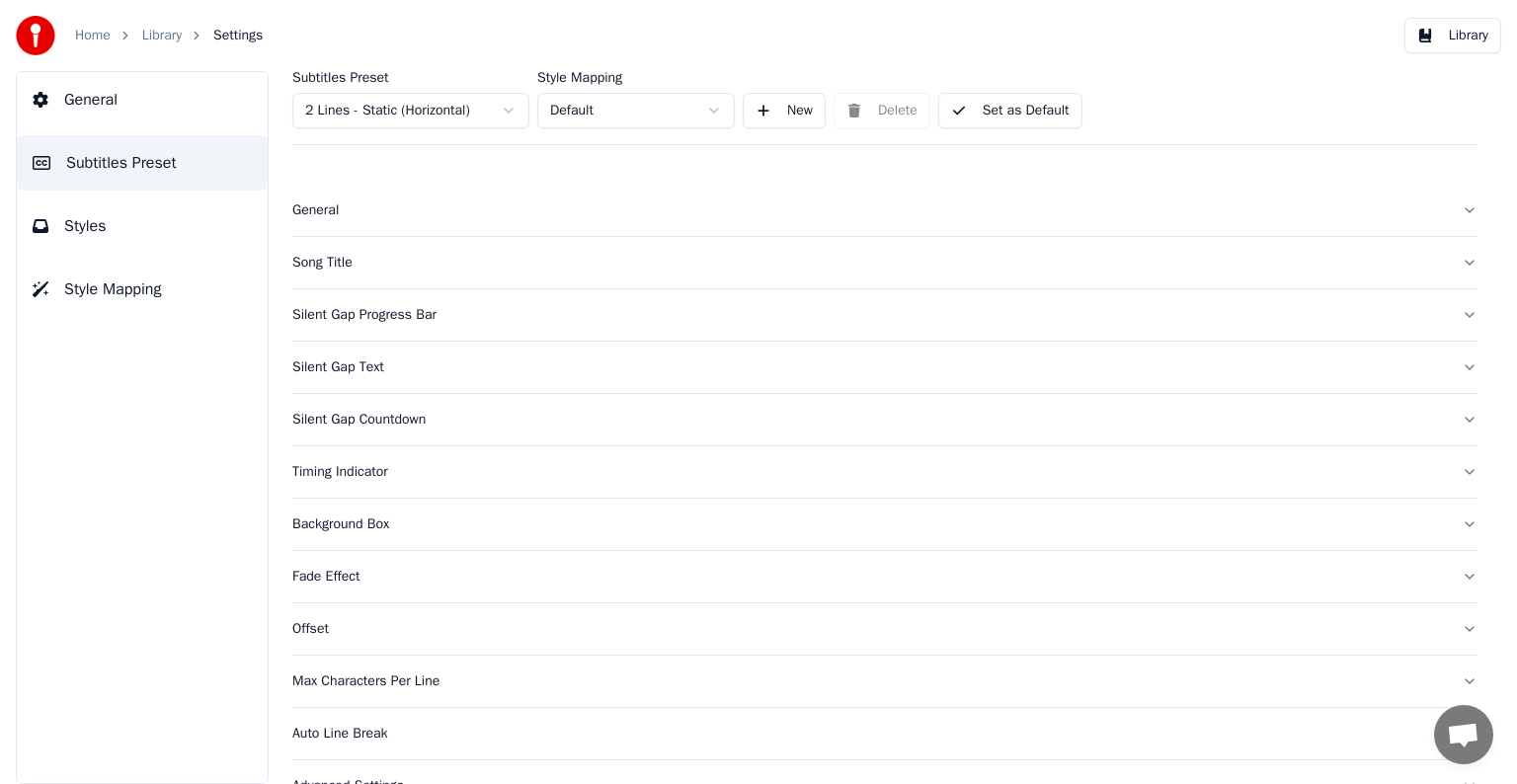 click on "Home Library Settings Library General Subtitles Preset Styles Style Mapping Subtitles Preset 2 Lines - Static (Horizontal) Style Mapping Default New Delete Set as Default General Song Title Silent Gap Progress Bar Silent Gap Text Silent Gap Countdown Timing Indicator Background Box Fade Effect Offset Max Characters Per Line Auto Line Break Advanced Settings" at bounding box center [758, 392] 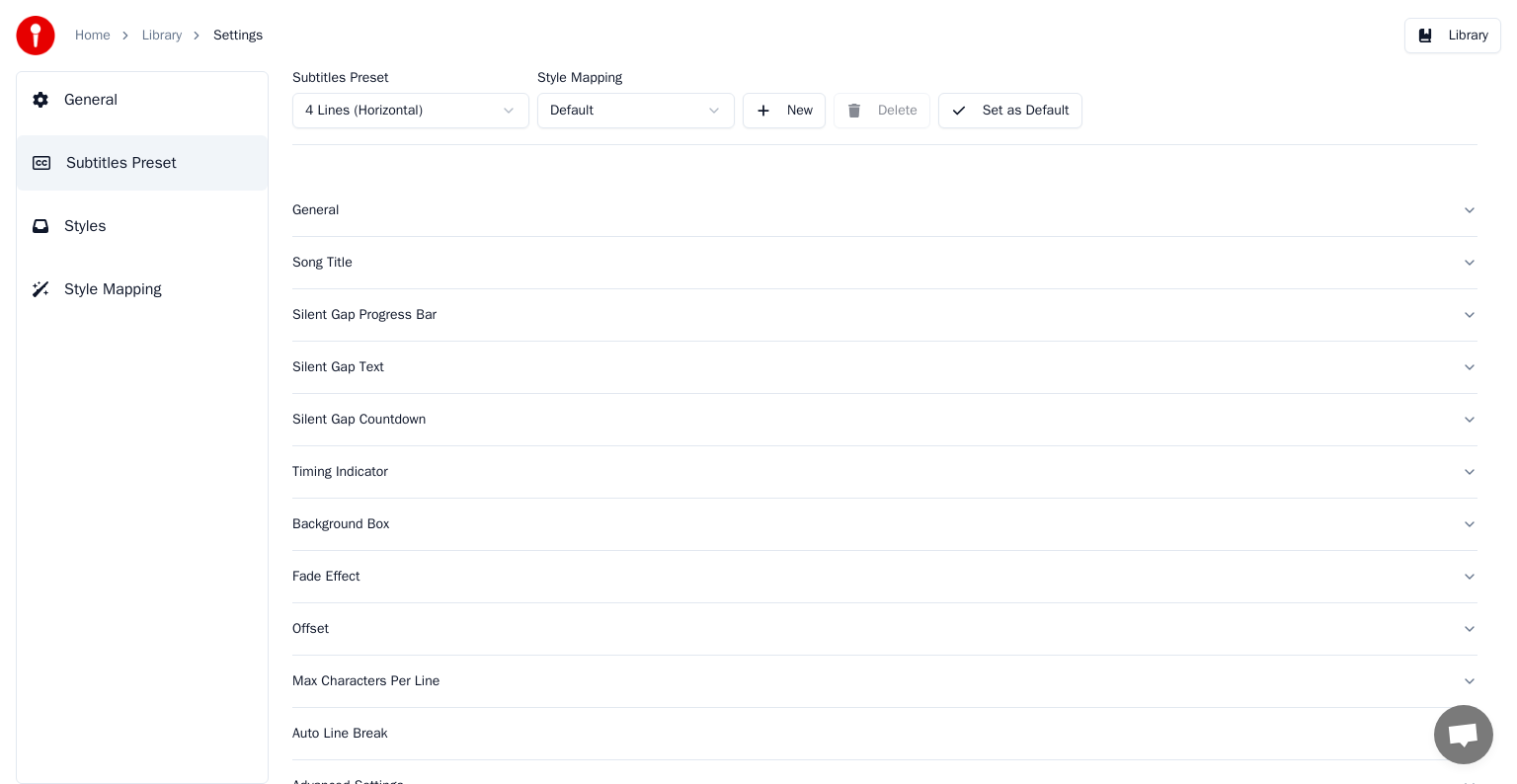 click on "Styles" at bounding box center (142, 226) 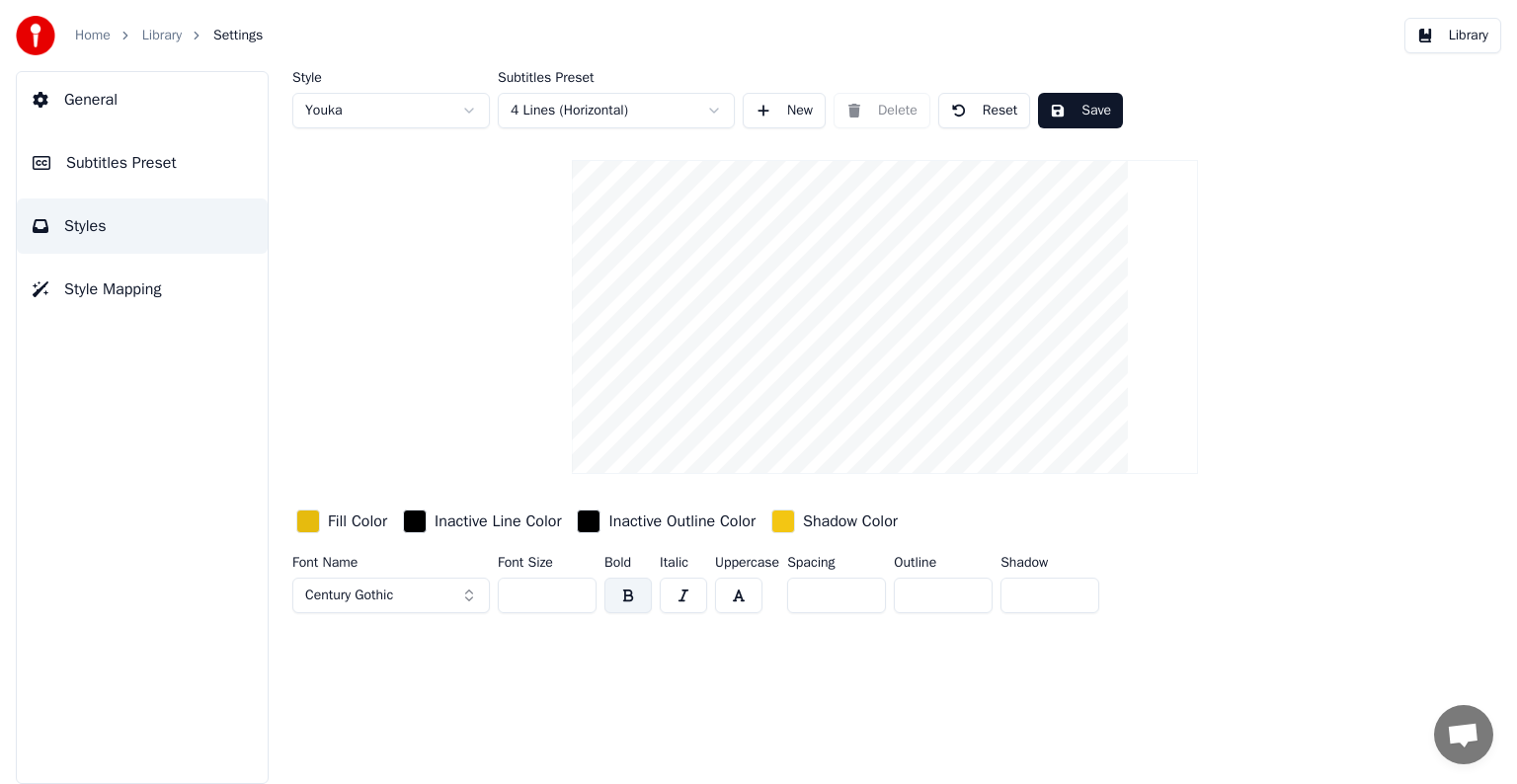 click at bounding box center [589, 521] 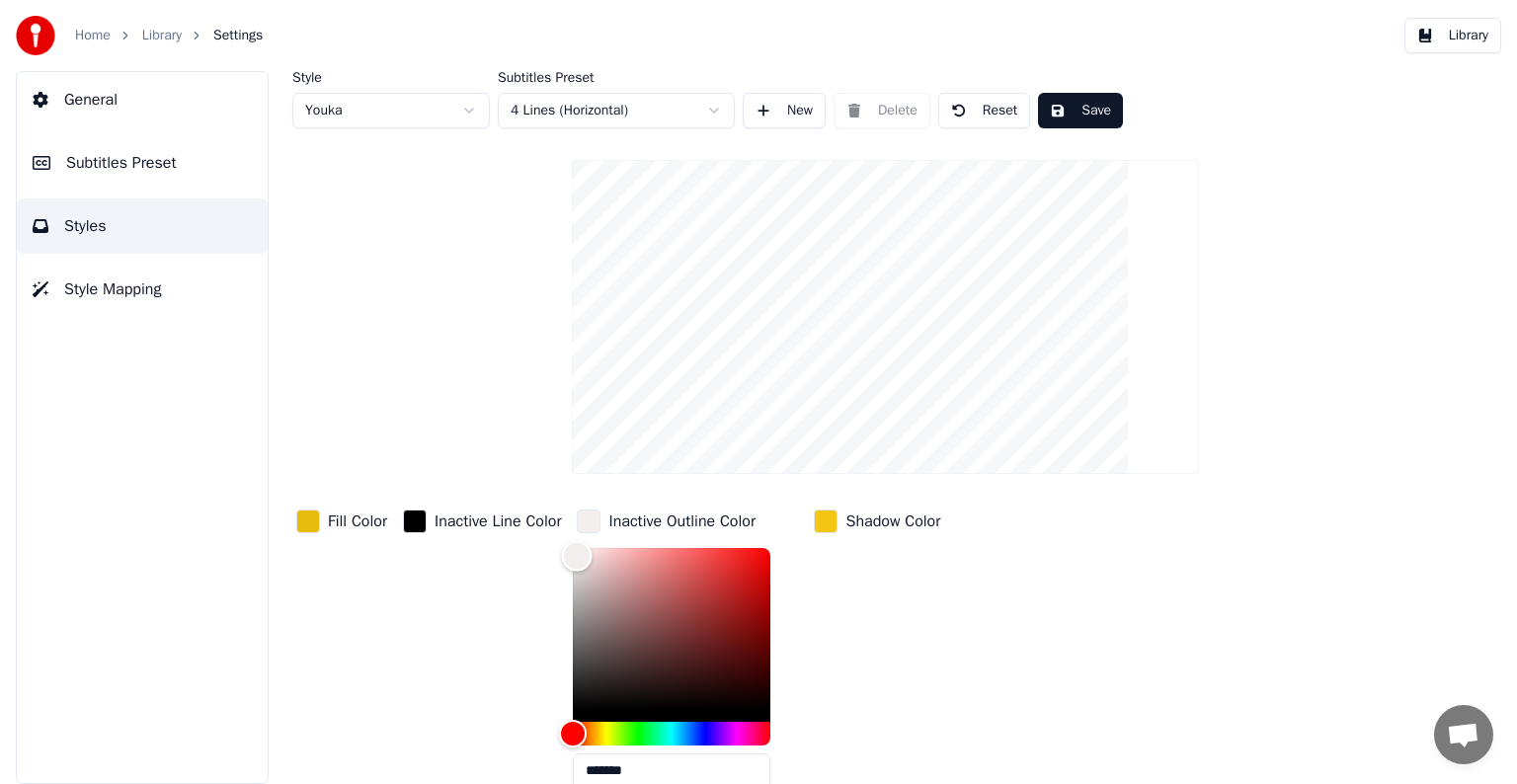 type on "*******" 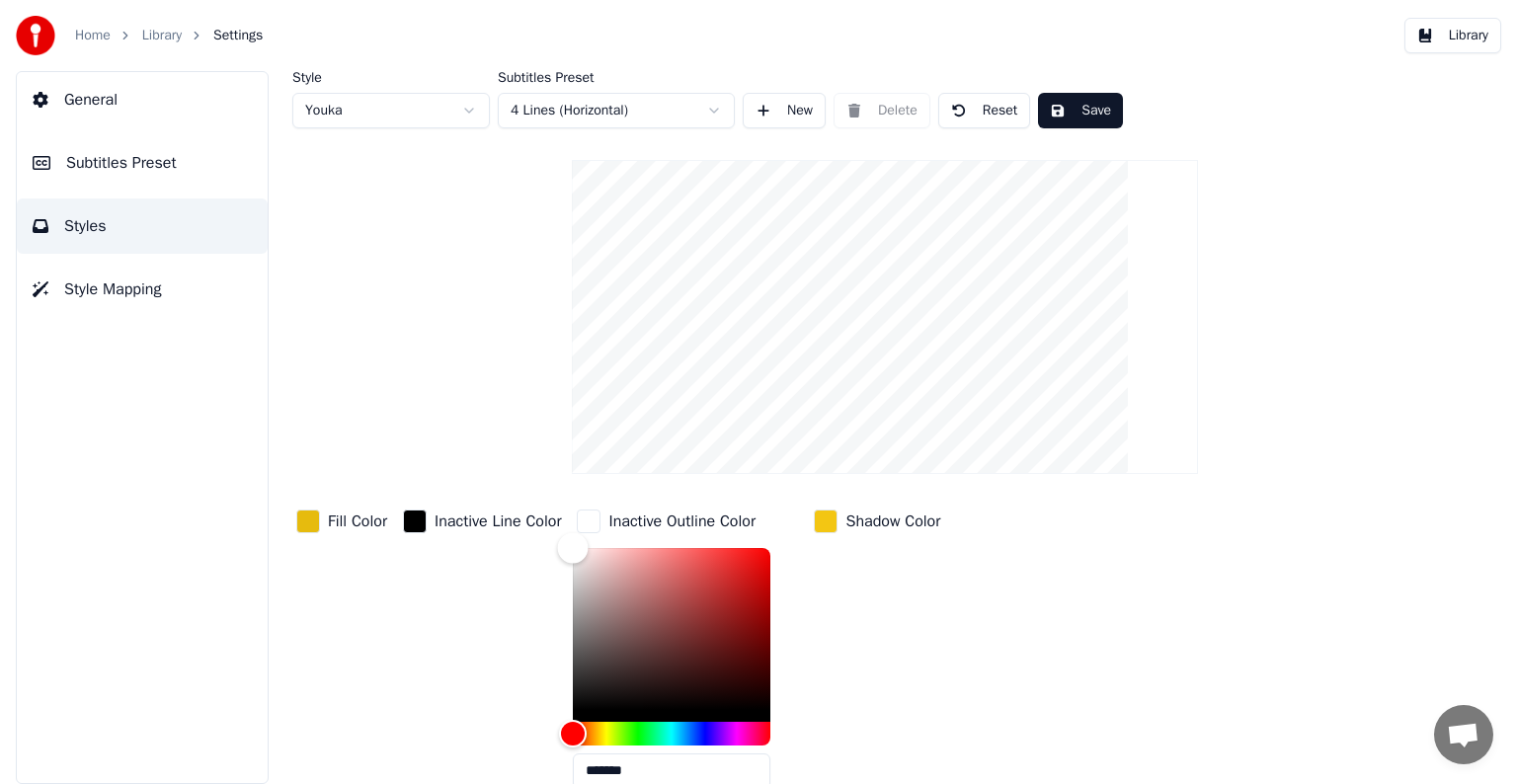 drag, startPoint x: 588, startPoint y: 562, endPoint x: 516, endPoint y: 455, distance: 128.96899 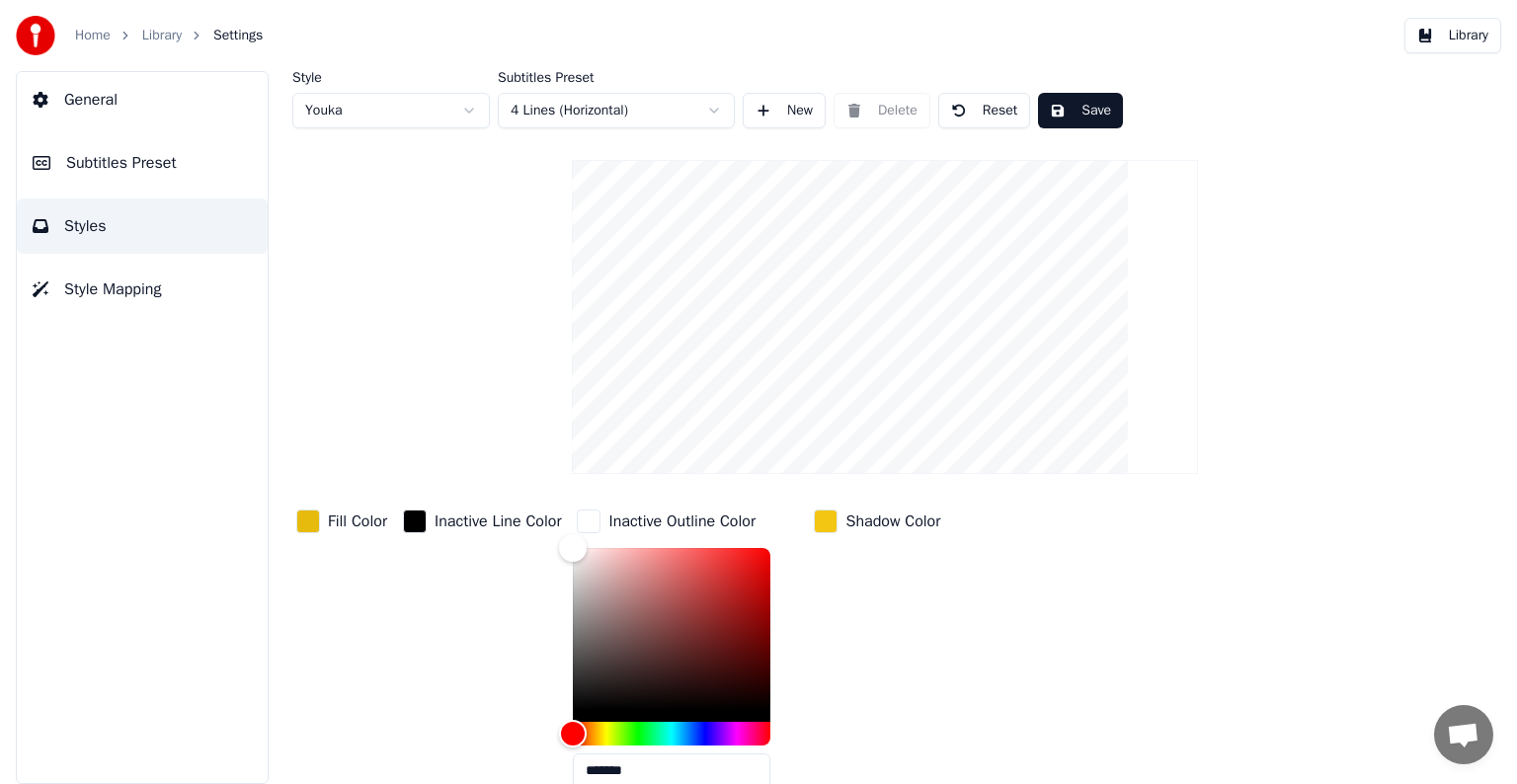 click at bounding box center [415, 521] 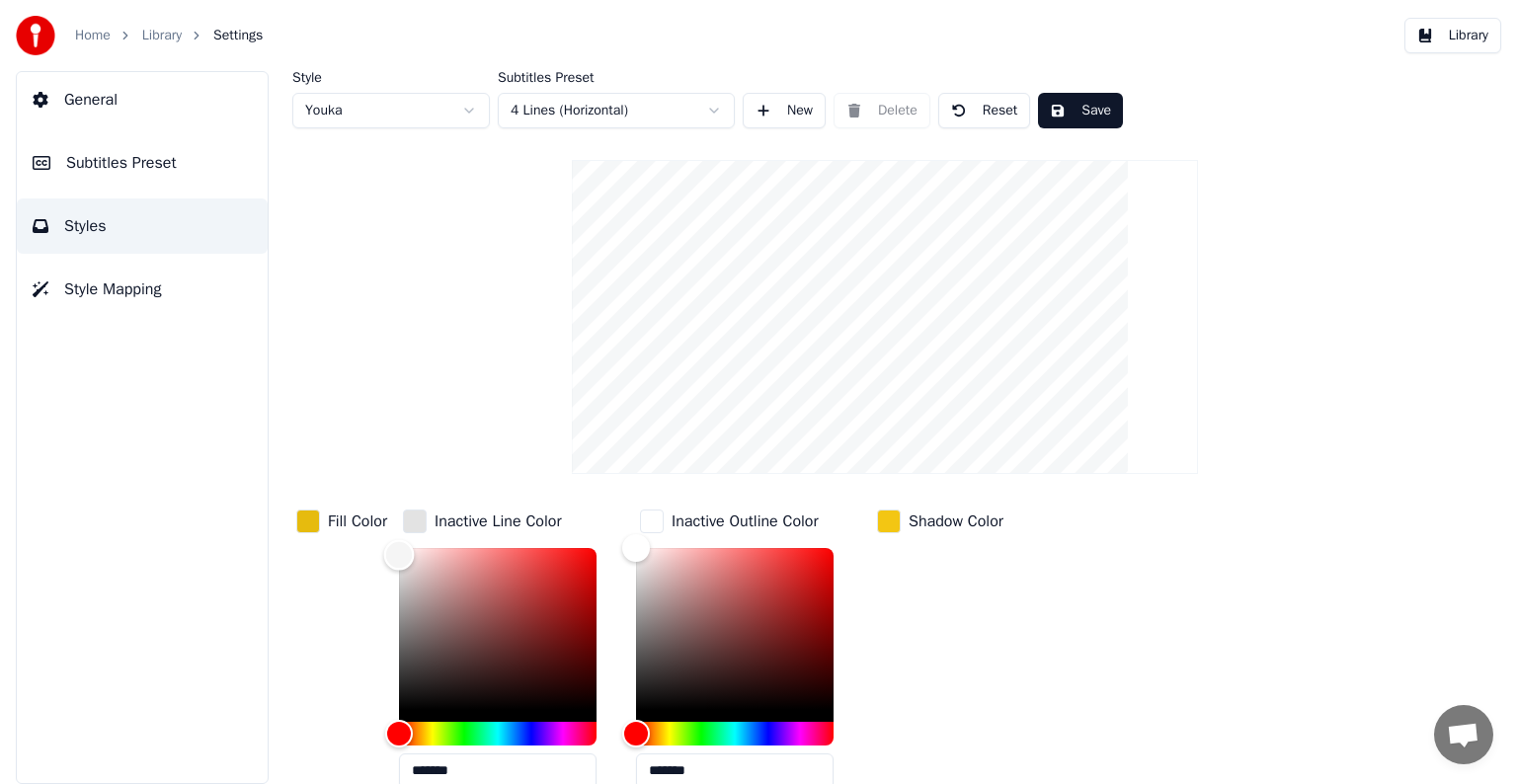 type on "*******" 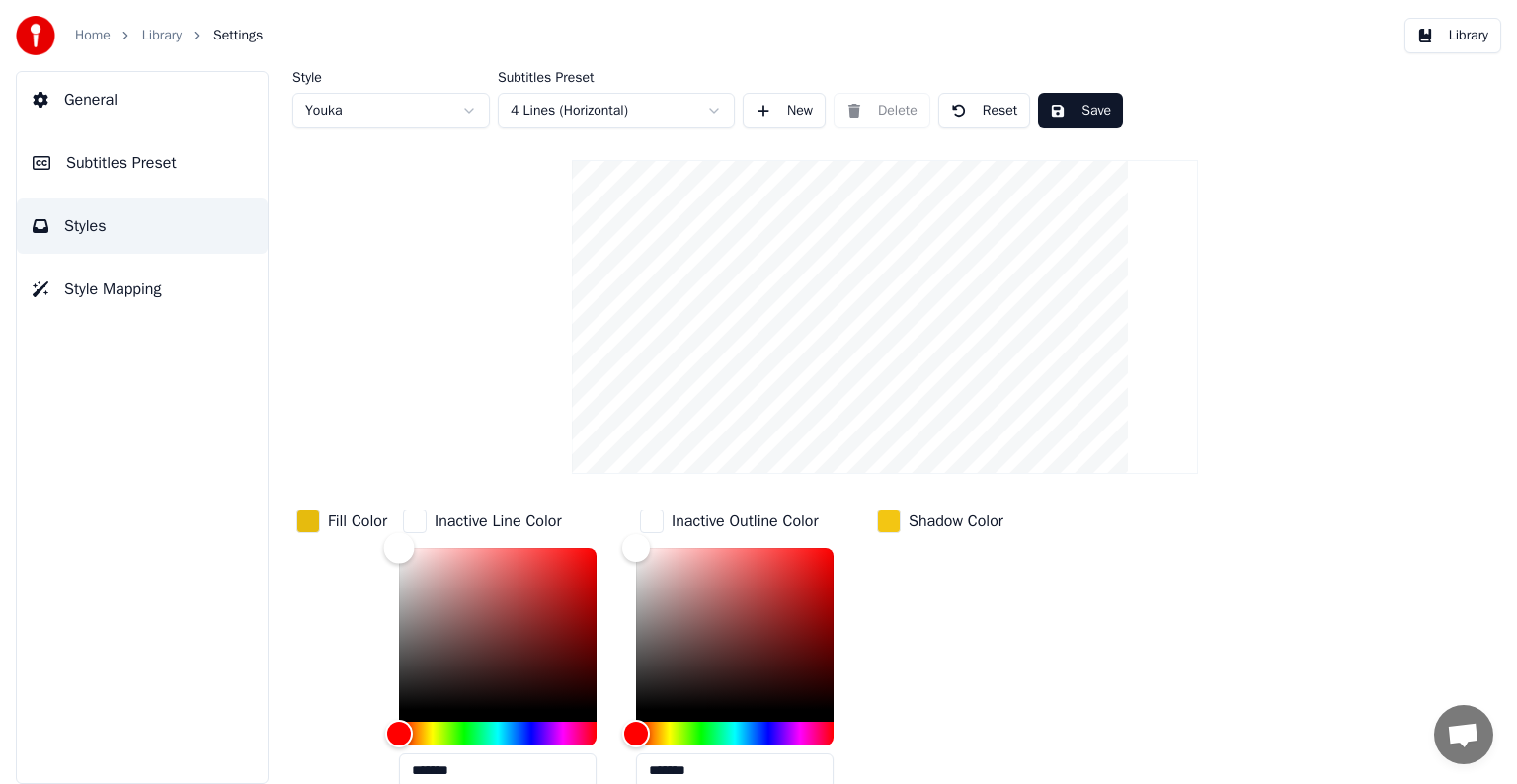 drag, startPoint x: 349, startPoint y: 528, endPoint x: 269, endPoint y: 419, distance: 135.20725 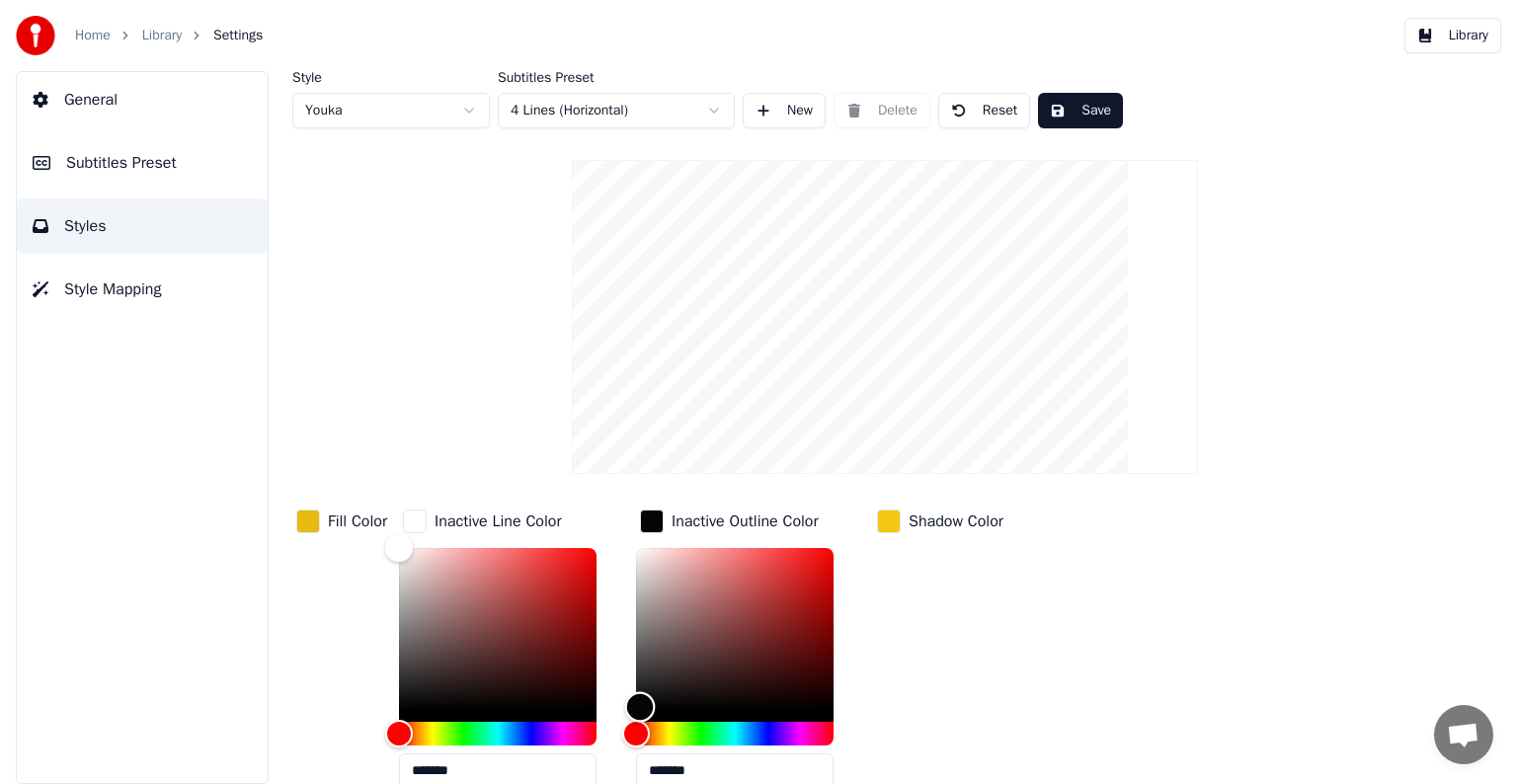 type on "*******" 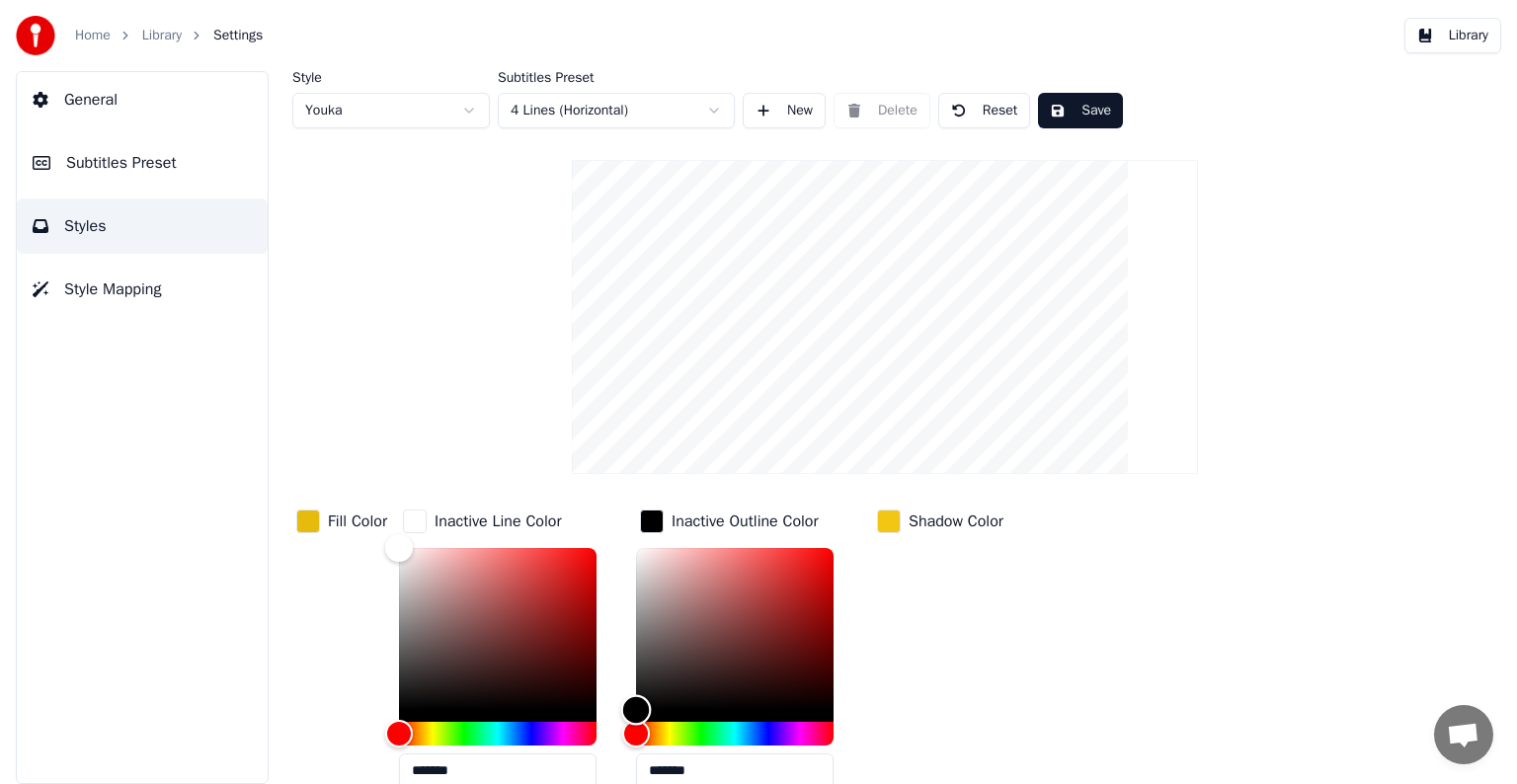 drag, startPoint x: 642, startPoint y: 705, endPoint x: 622, endPoint y: 735, distance: 36.05551 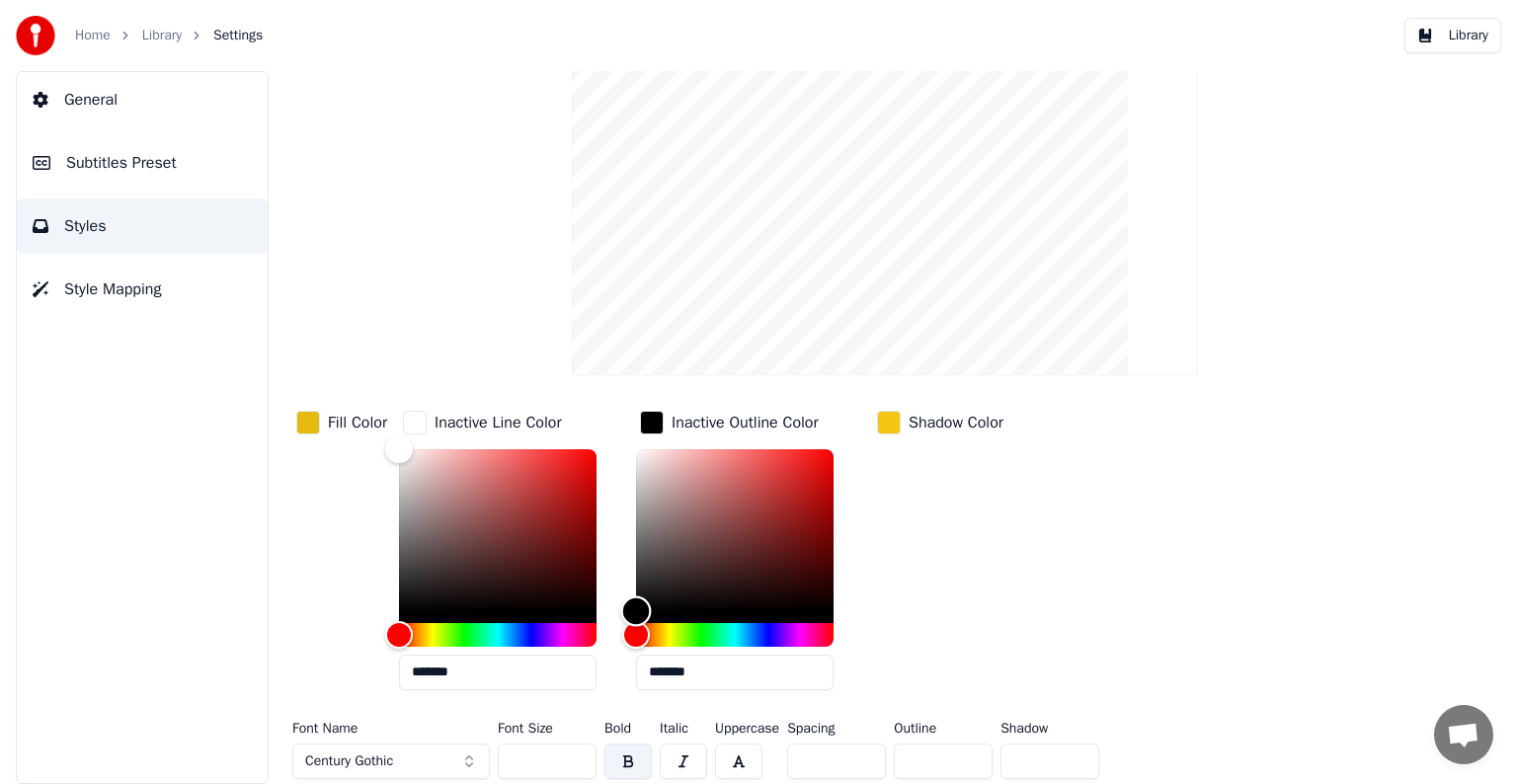scroll, scrollTop: 100, scrollLeft: 0, axis: vertical 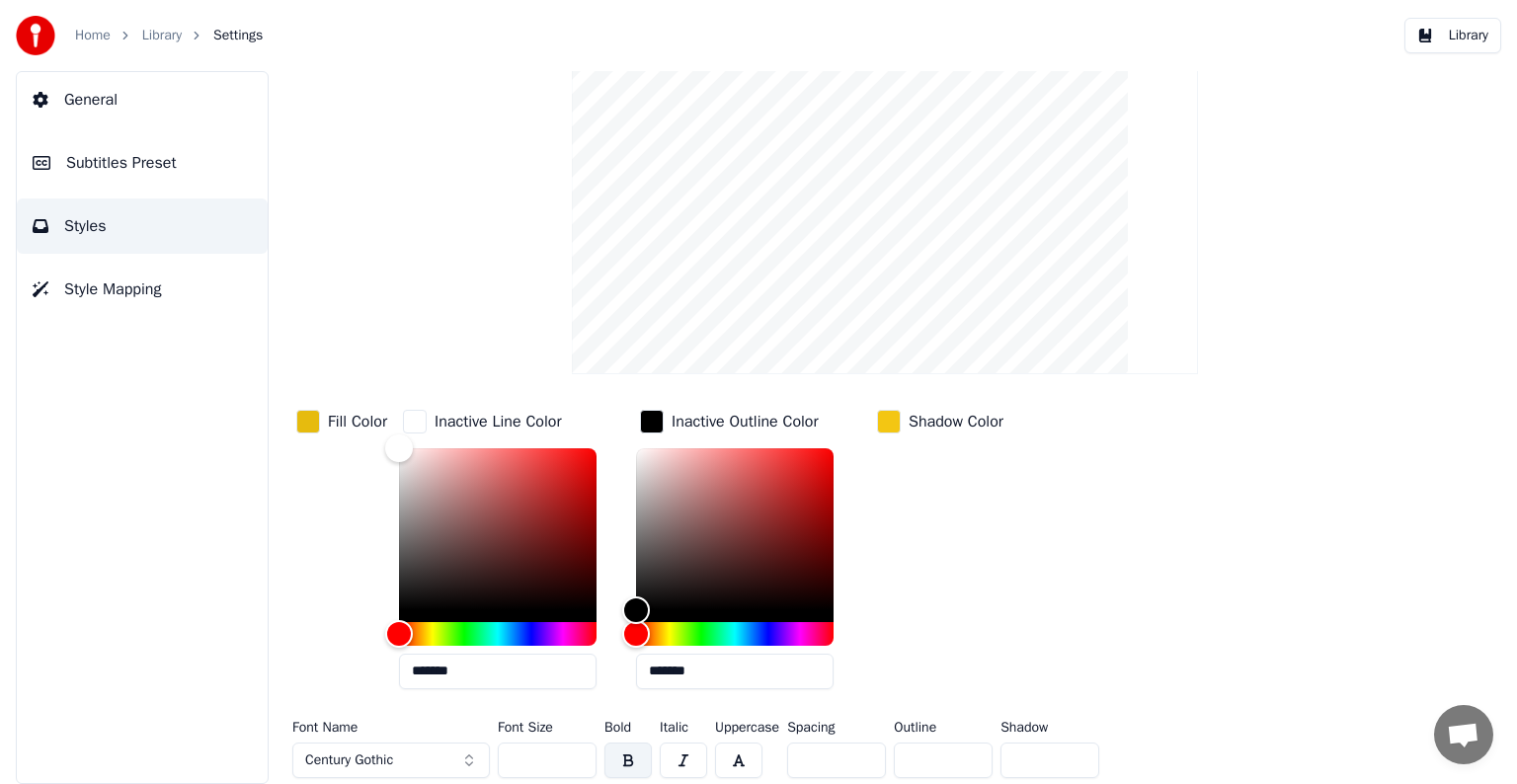 click on "*" at bounding box center [943, 760] 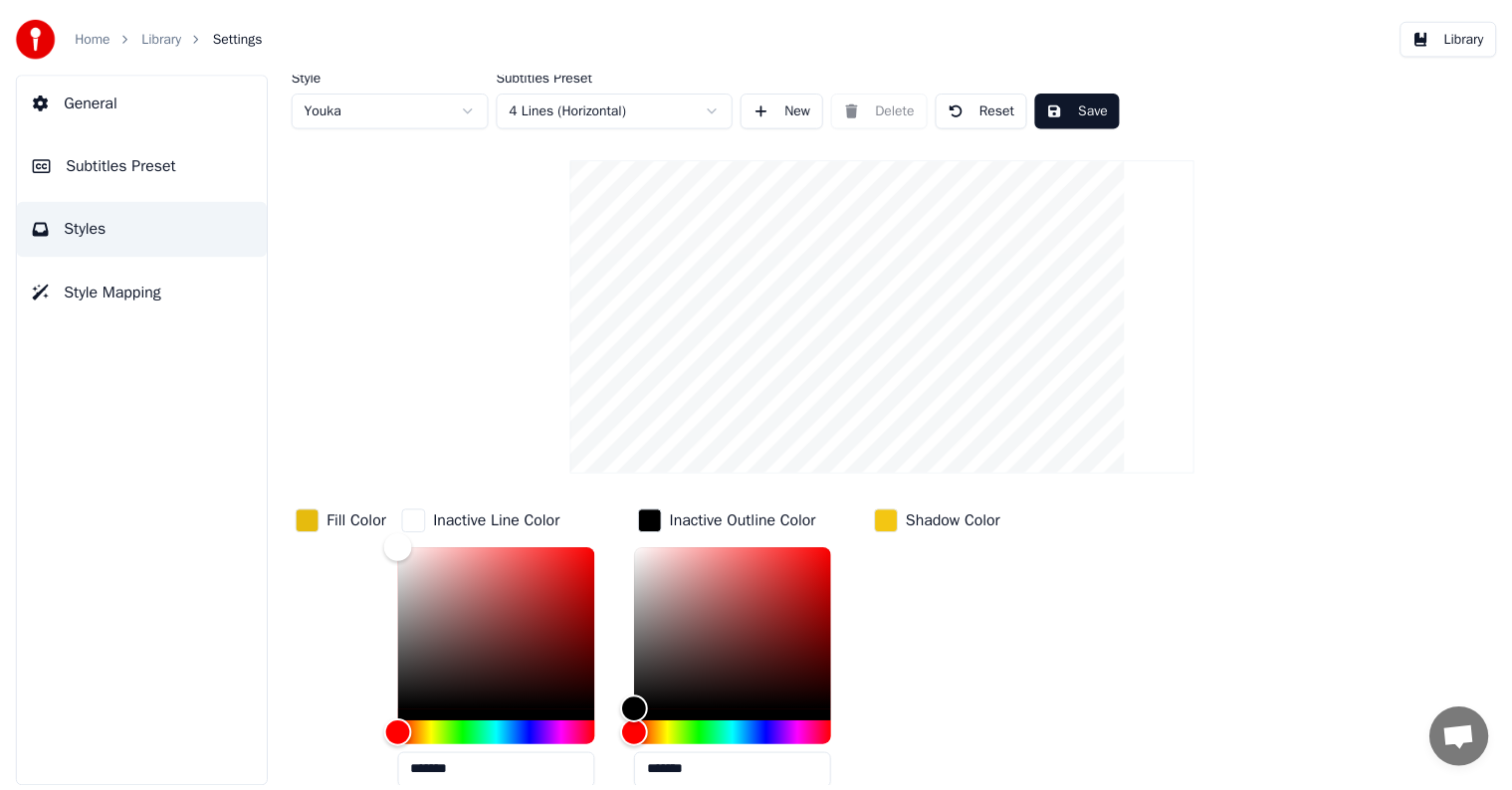scroll, scrollTop: 0, scrollLeft: 0, axis: both 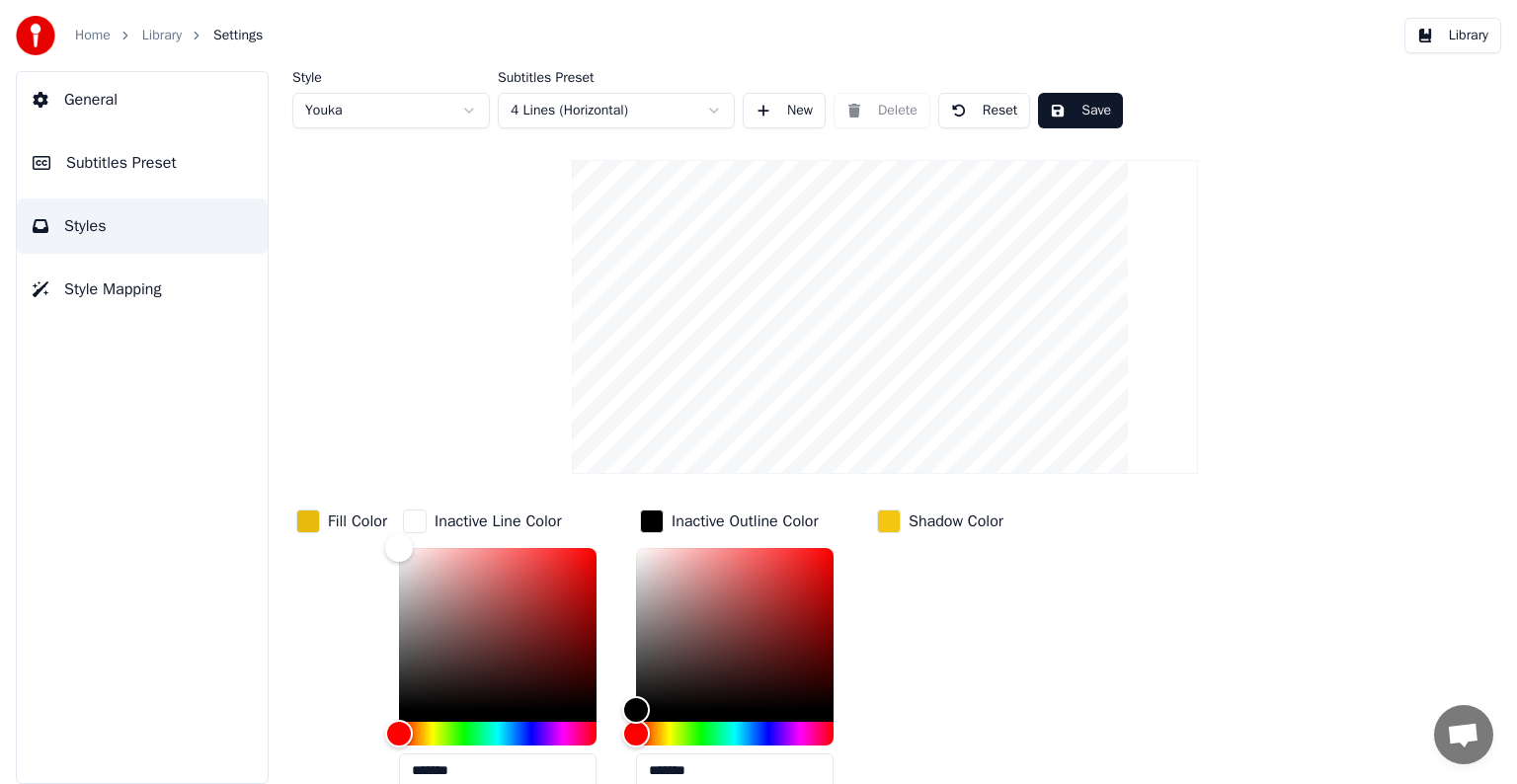 click on "Save" at bounding box center (1080, 111) 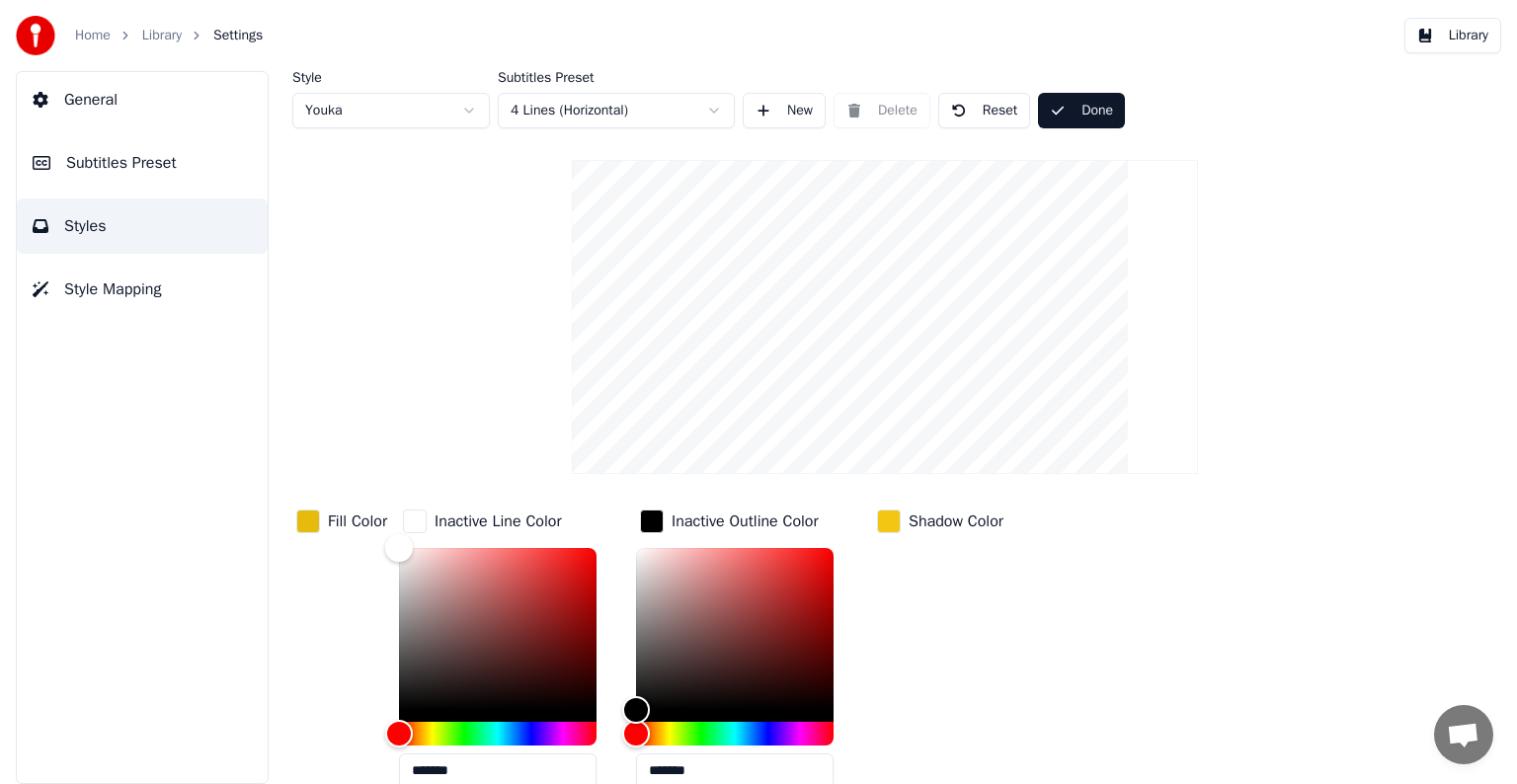 click on "Library" at bounding box center [162, 36] 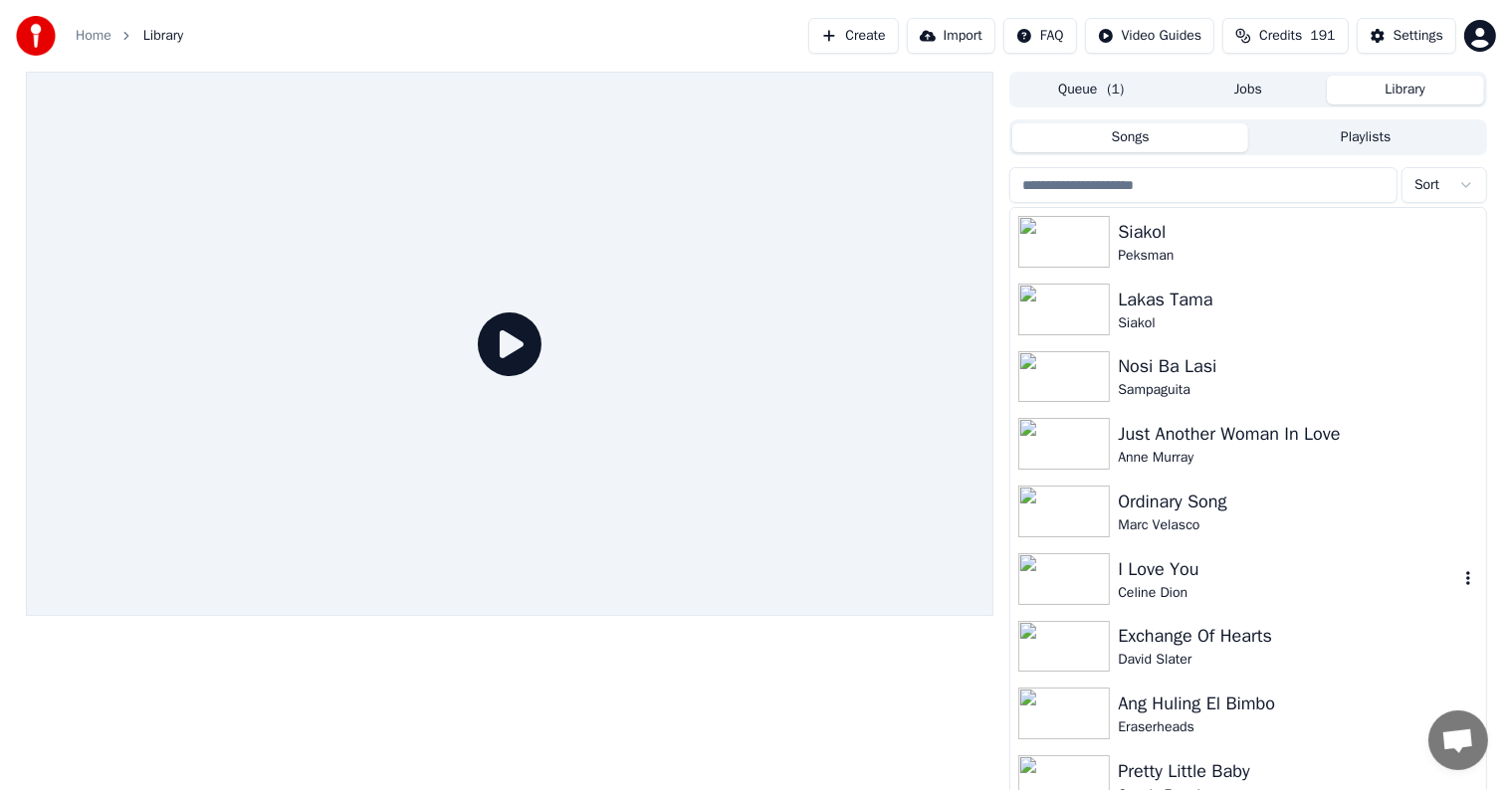click on "Celine Dion" at bounding box center (1287, 593) 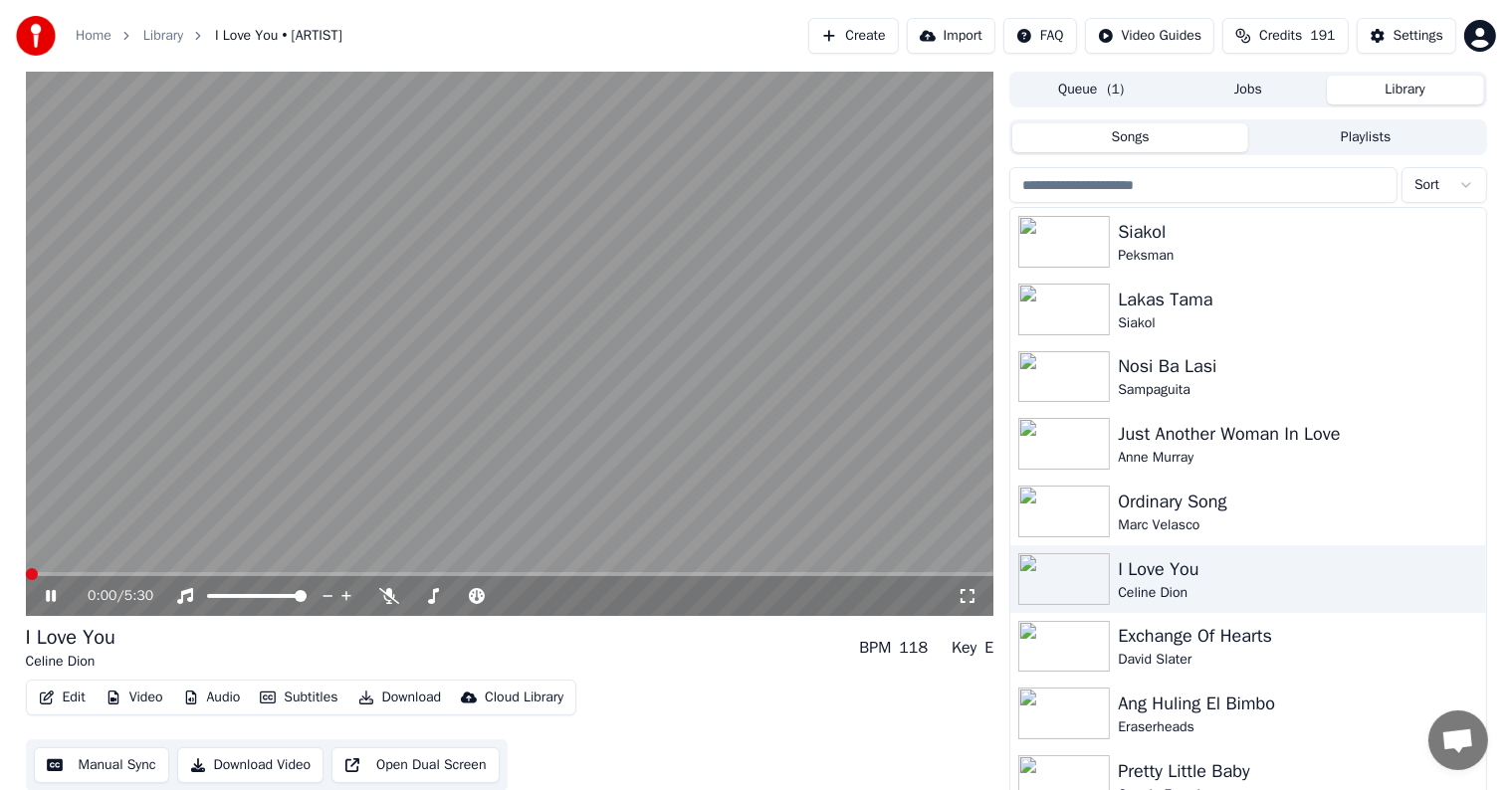 click at bounding box center [510, 574] 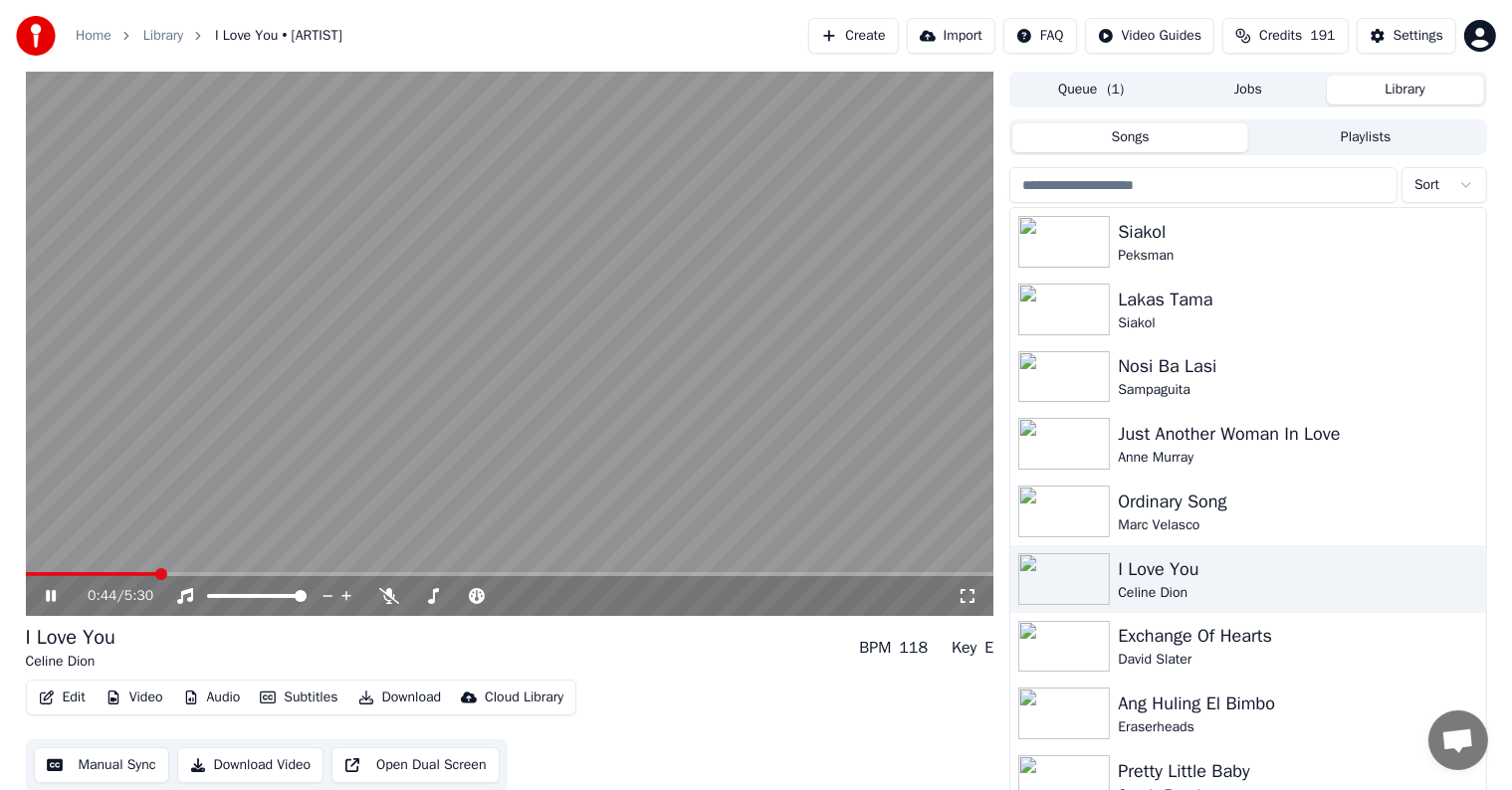 click 